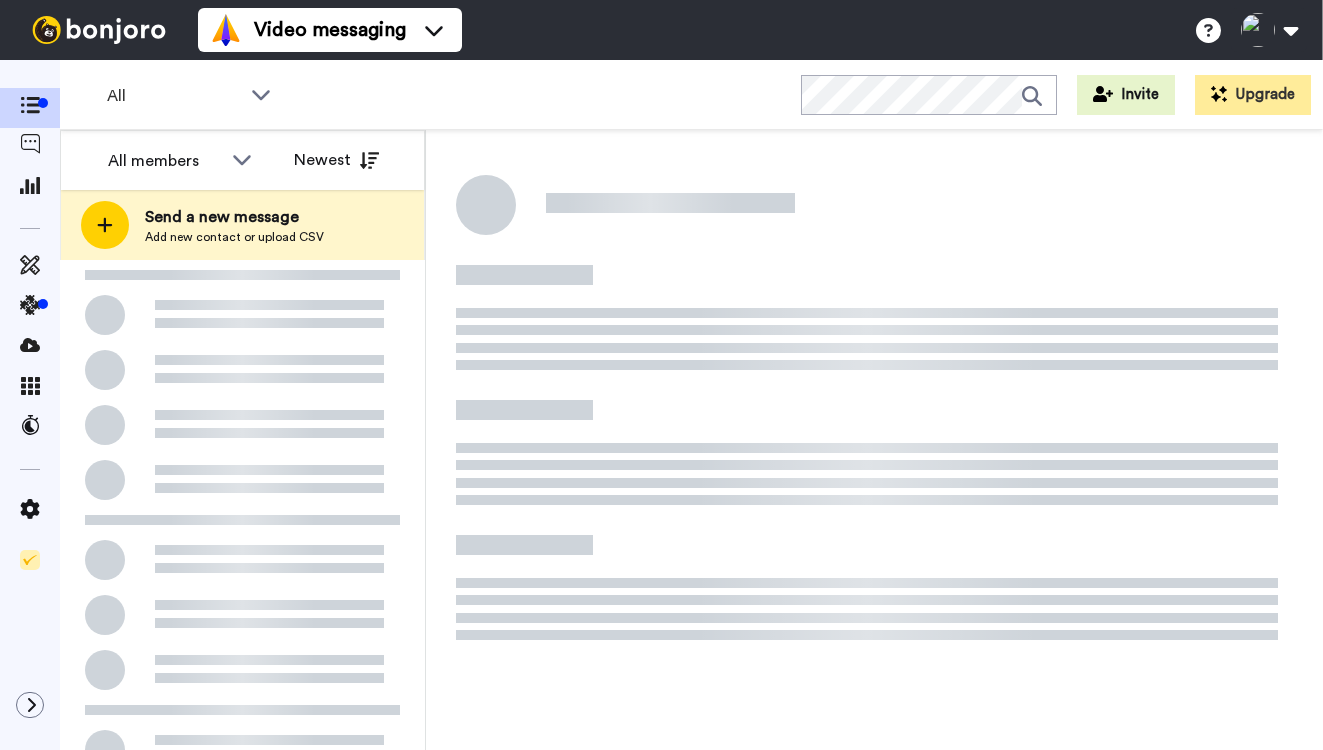 scroll, scrollTop: 0, scrollLeft: 0, axis: both 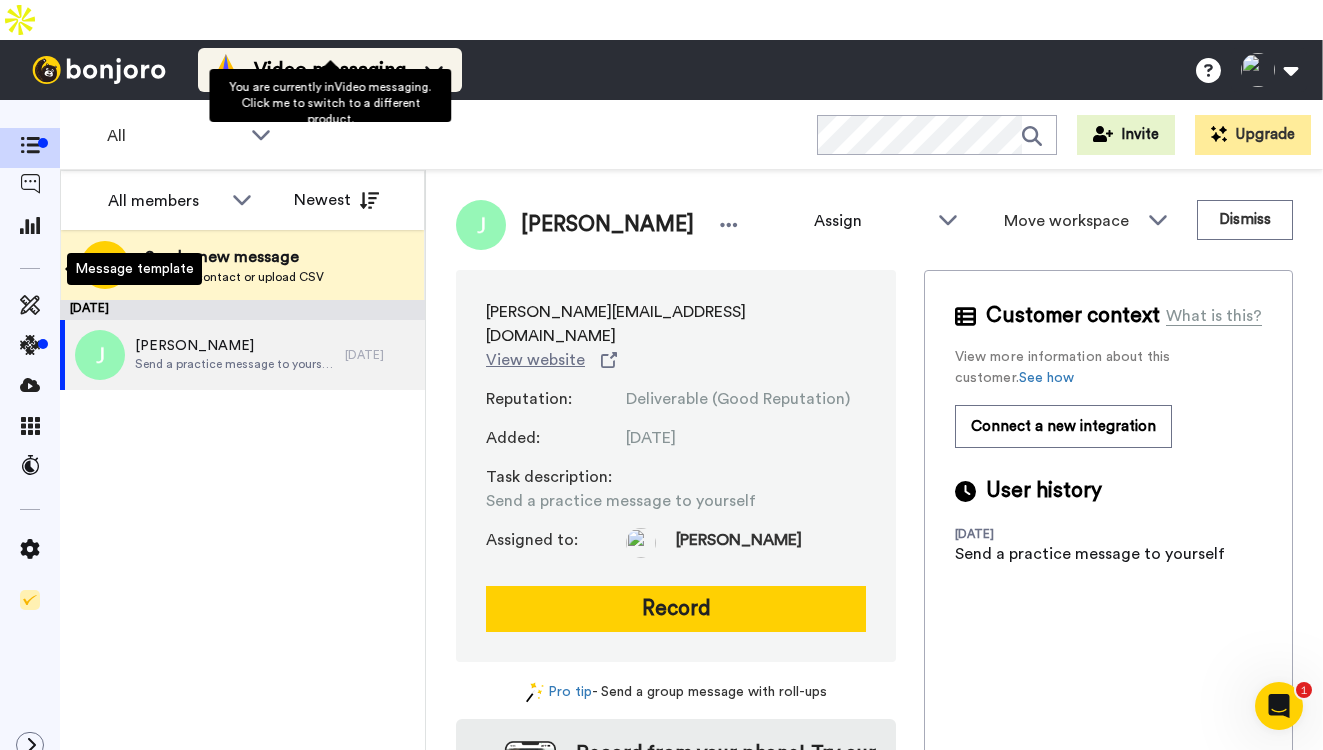 click on "Video messaging" at bounding box center (330, 70) 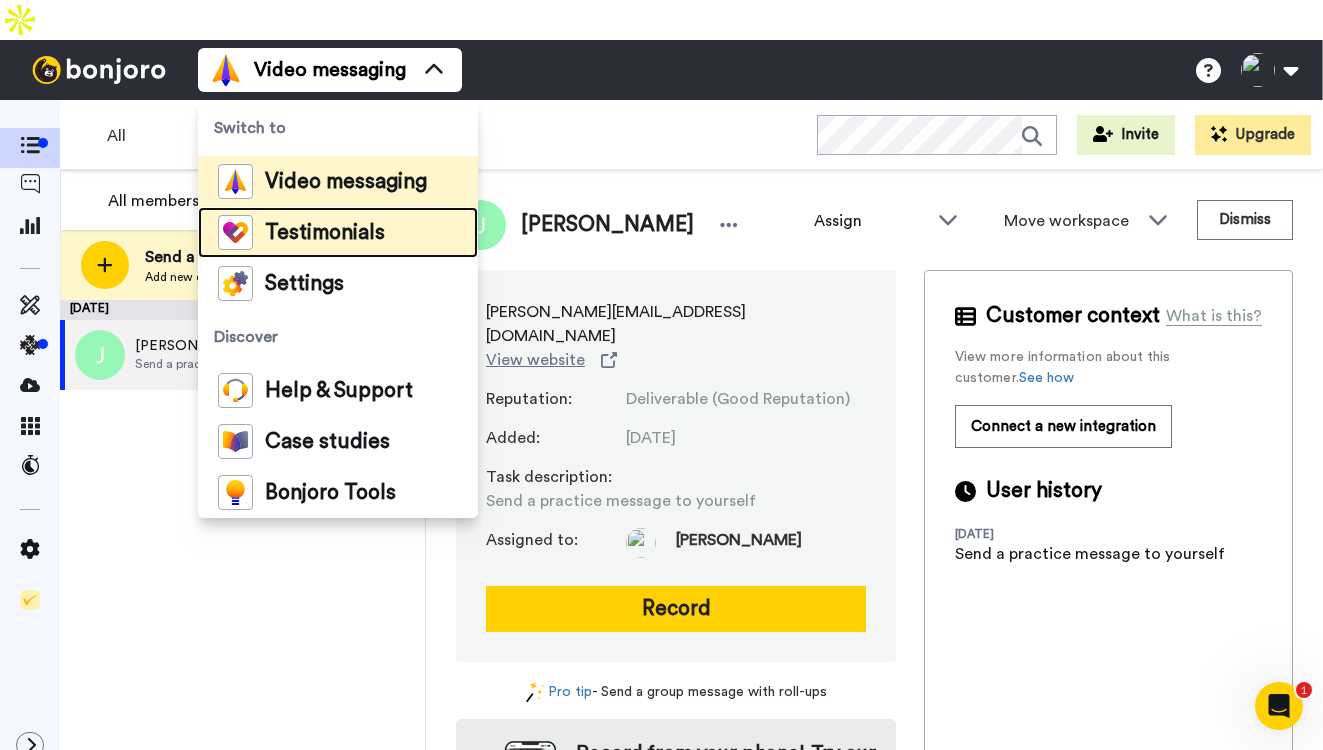 click on "Testimonials" at bounding box center [325, 233] 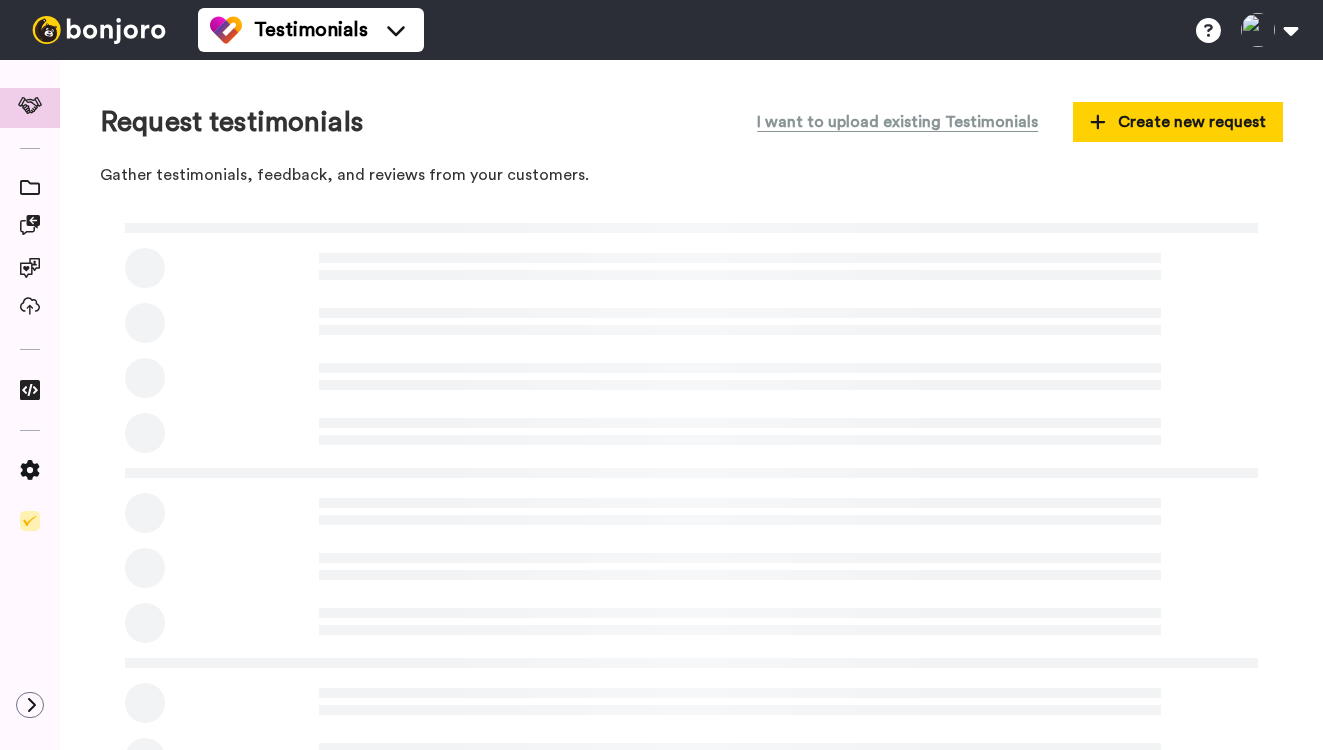 scroll, scrollTop: 0, scrollLeft: 0, axis: both 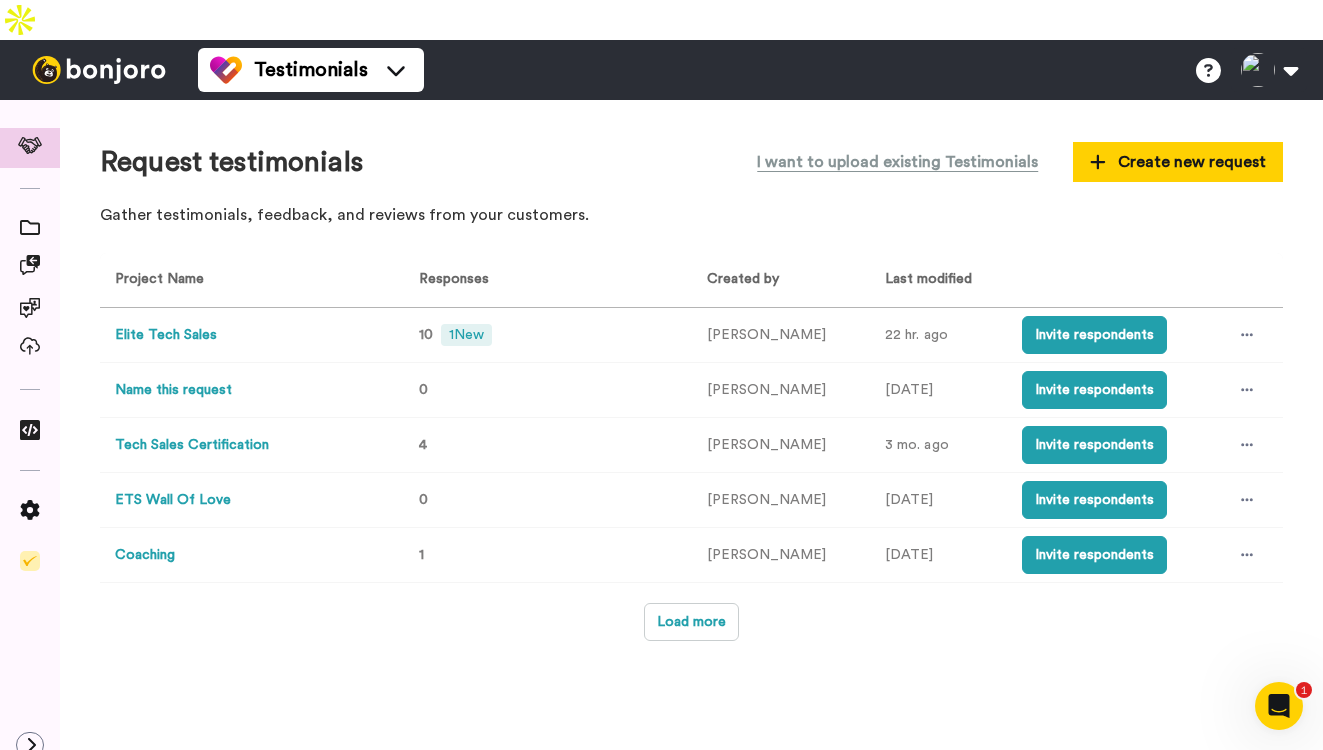 click on "Elite Tech Sales" at bounding box center (166, 335) 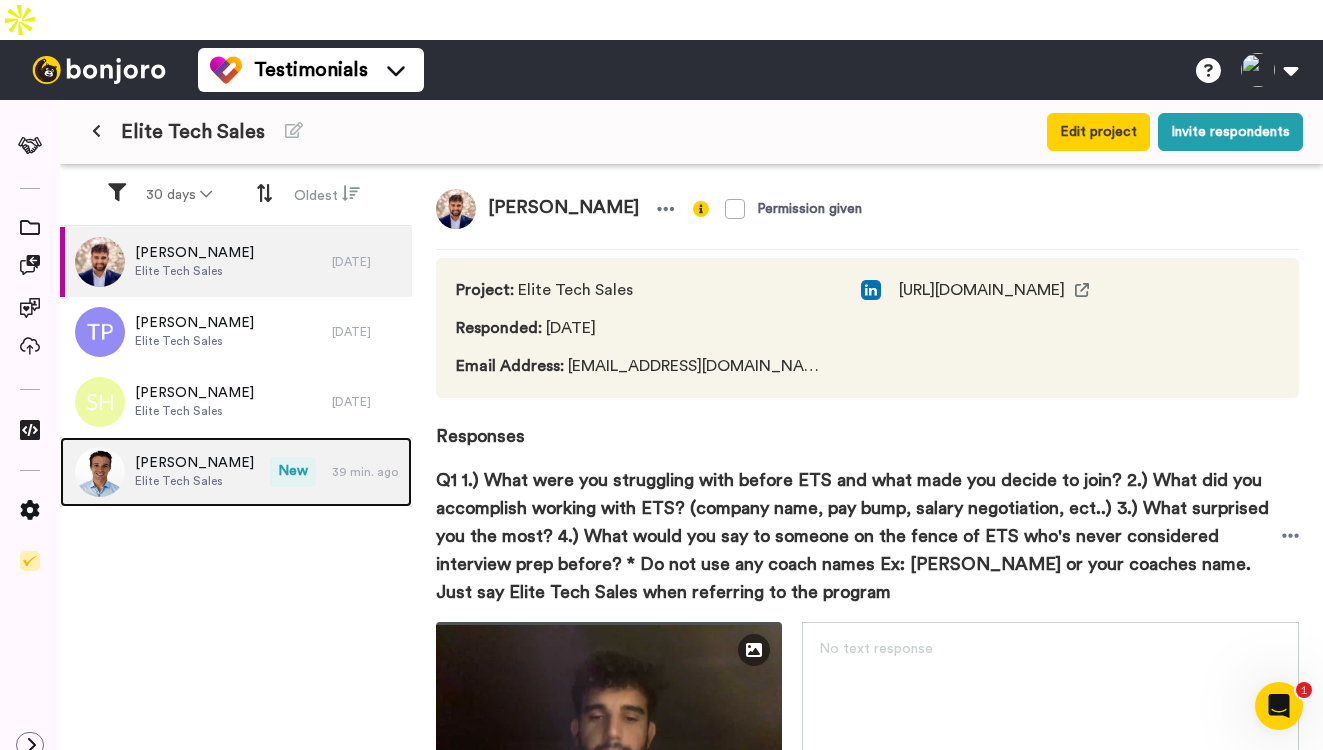 click on "Patrick Roote Elite Tech Sales" at bounding box center [165, 472] 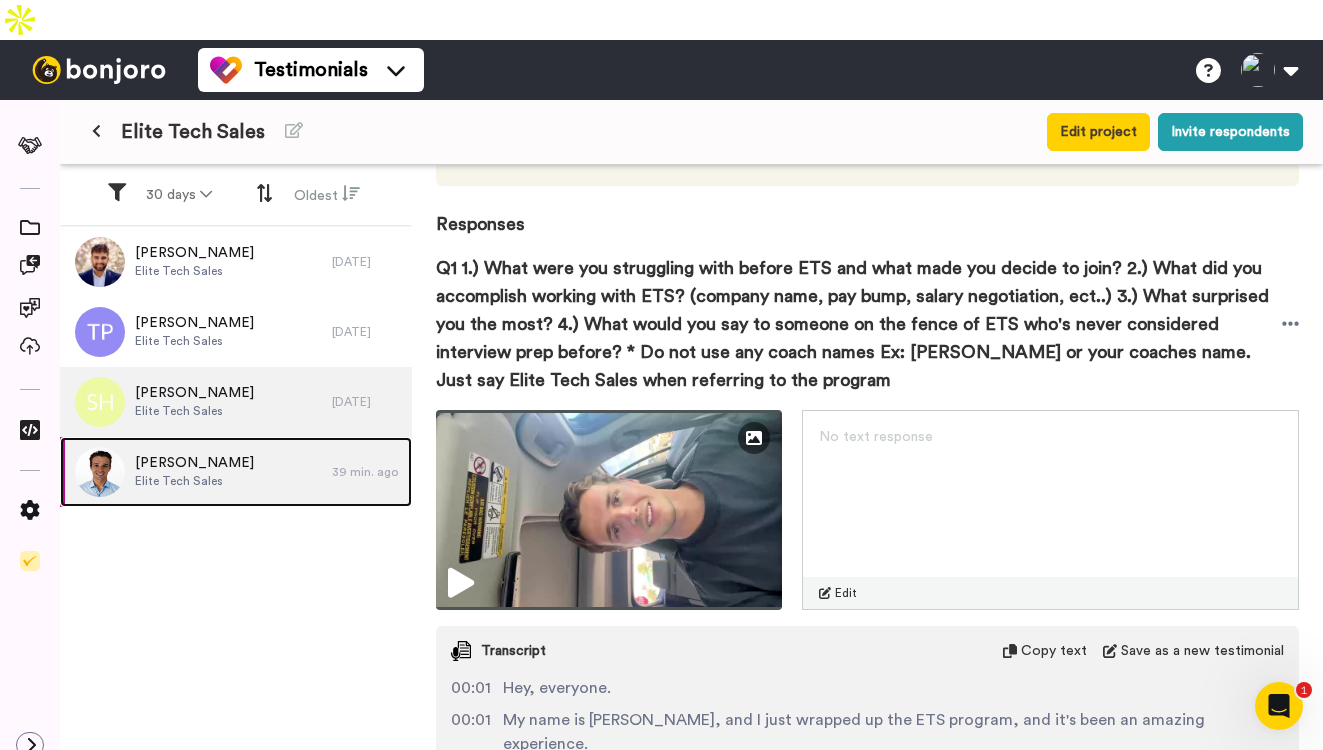 scroll, scrollTop: 232, scrollLeft: 0, axis: vertical 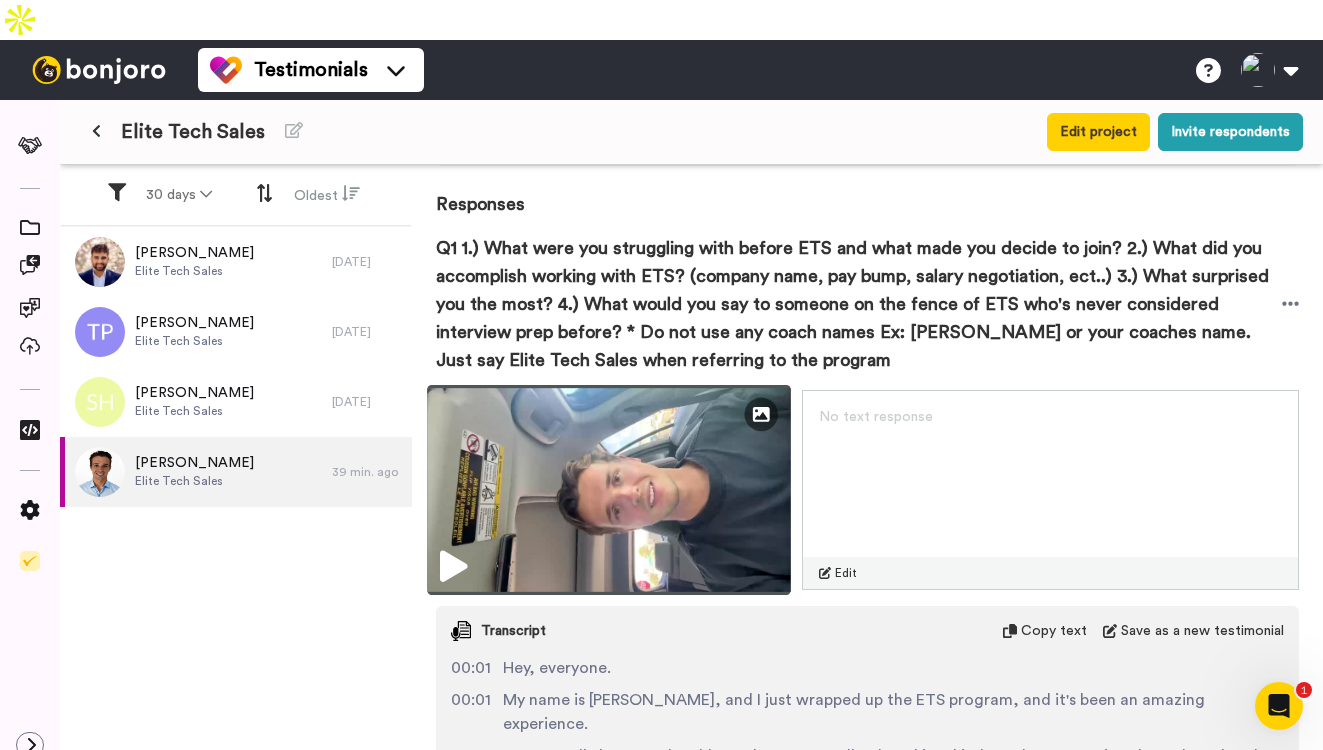 click at bounding box center [453, 567] 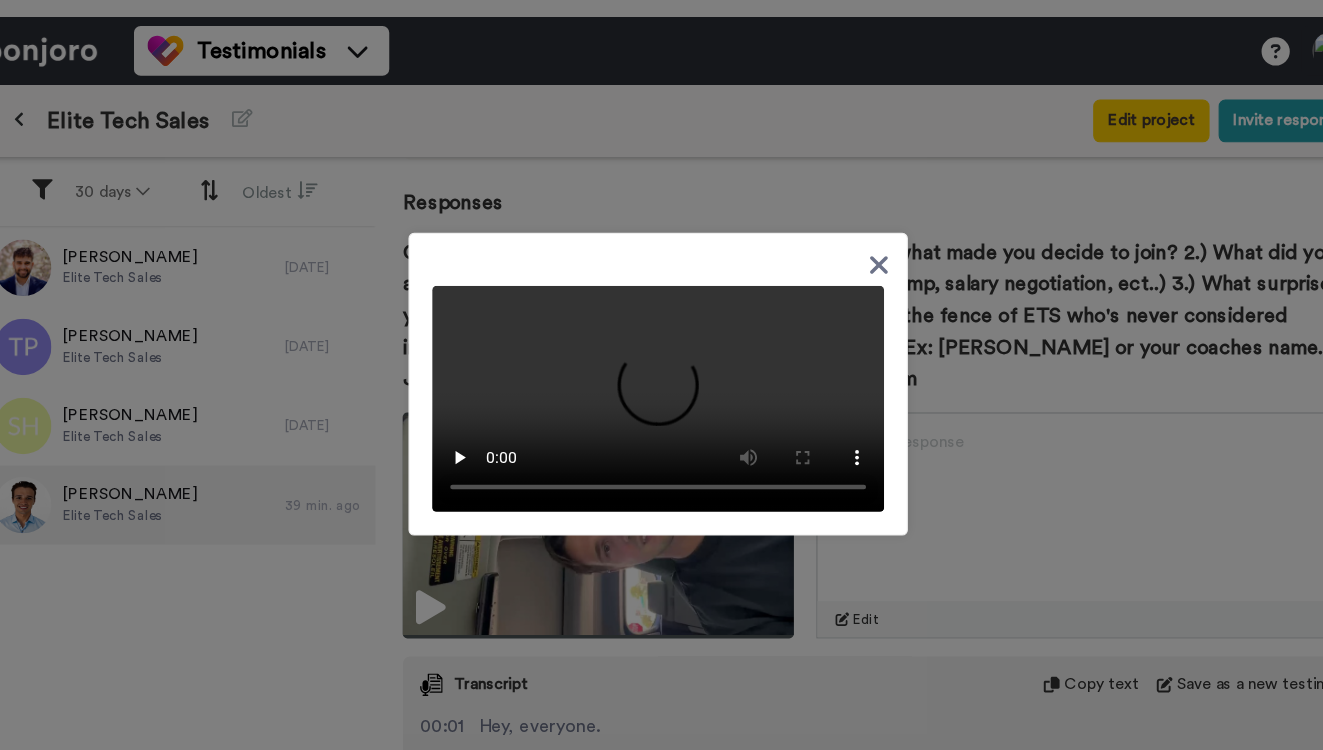 click at bounding box center (661, 375) 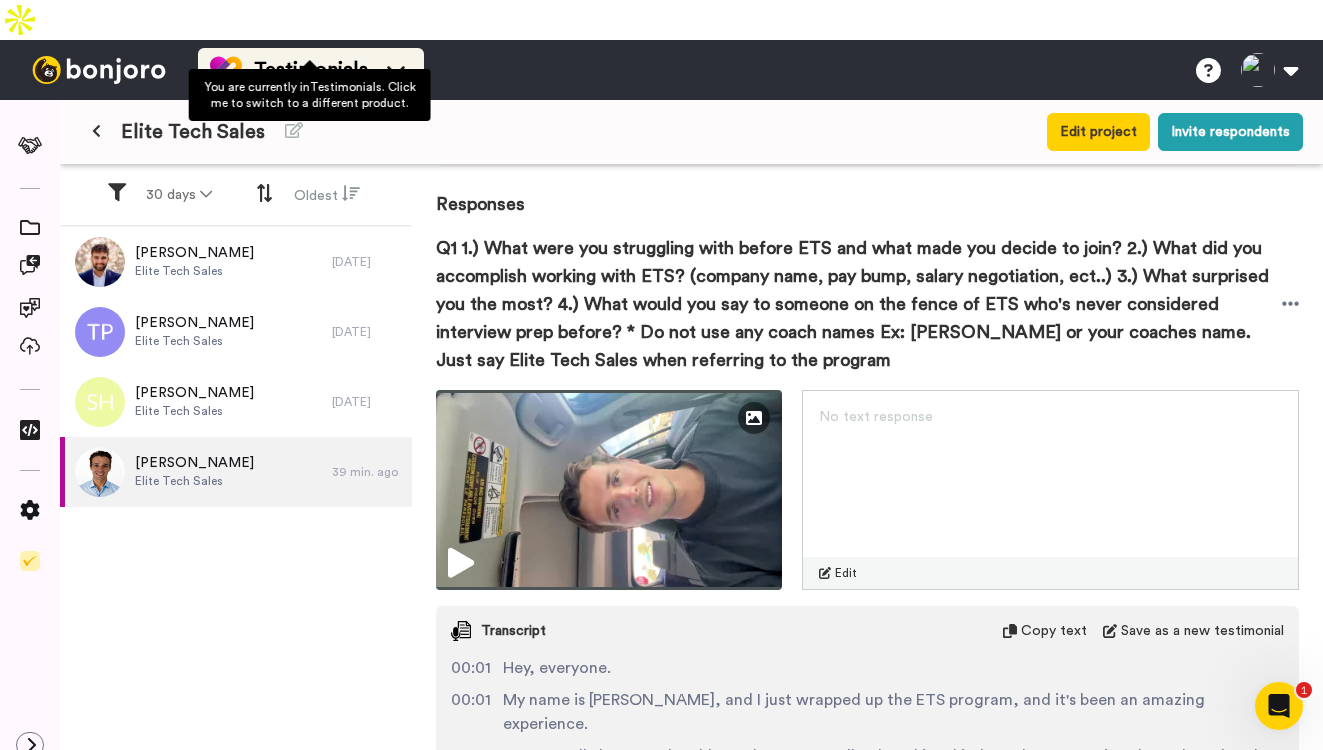 click on "Testimonials" at bounding box center (311, 70) 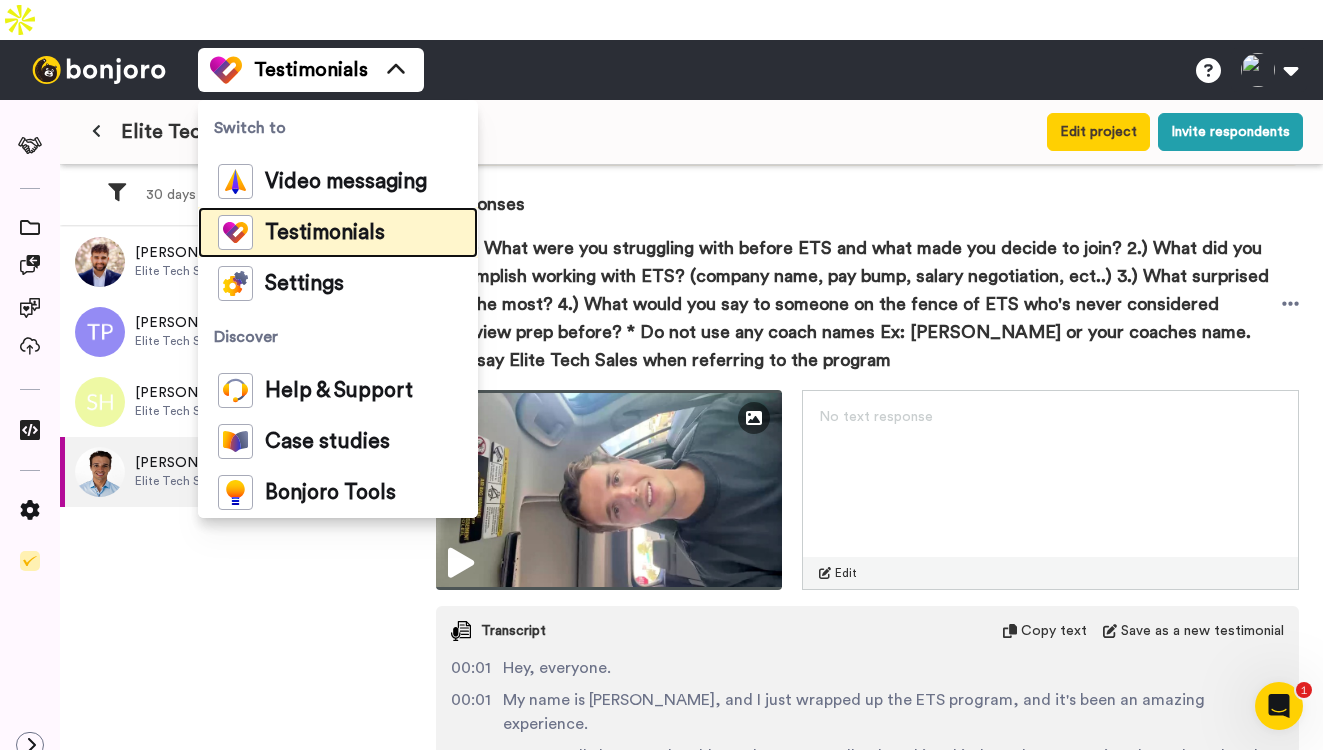 click on "Testimonials" at bounding box center [325, 233] 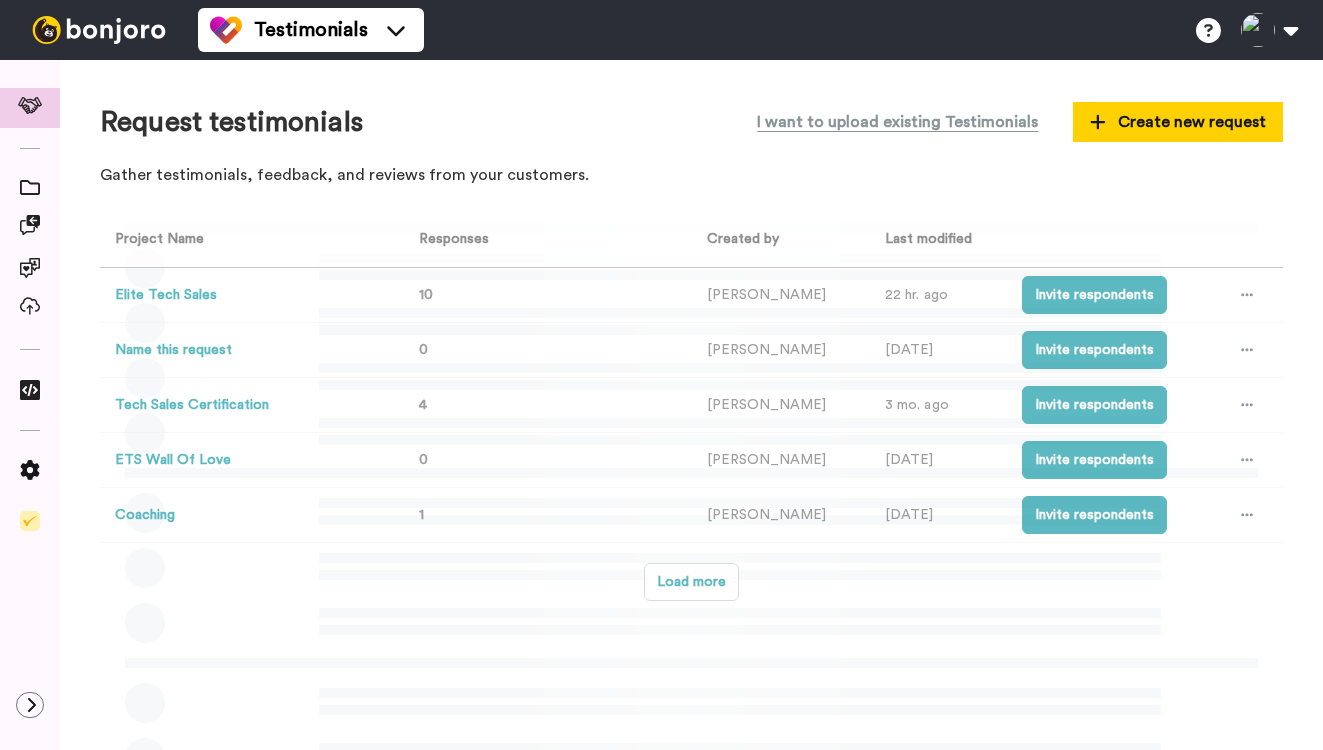 scroll, scrollTop: 0, scrollLeft: 0, axis: both 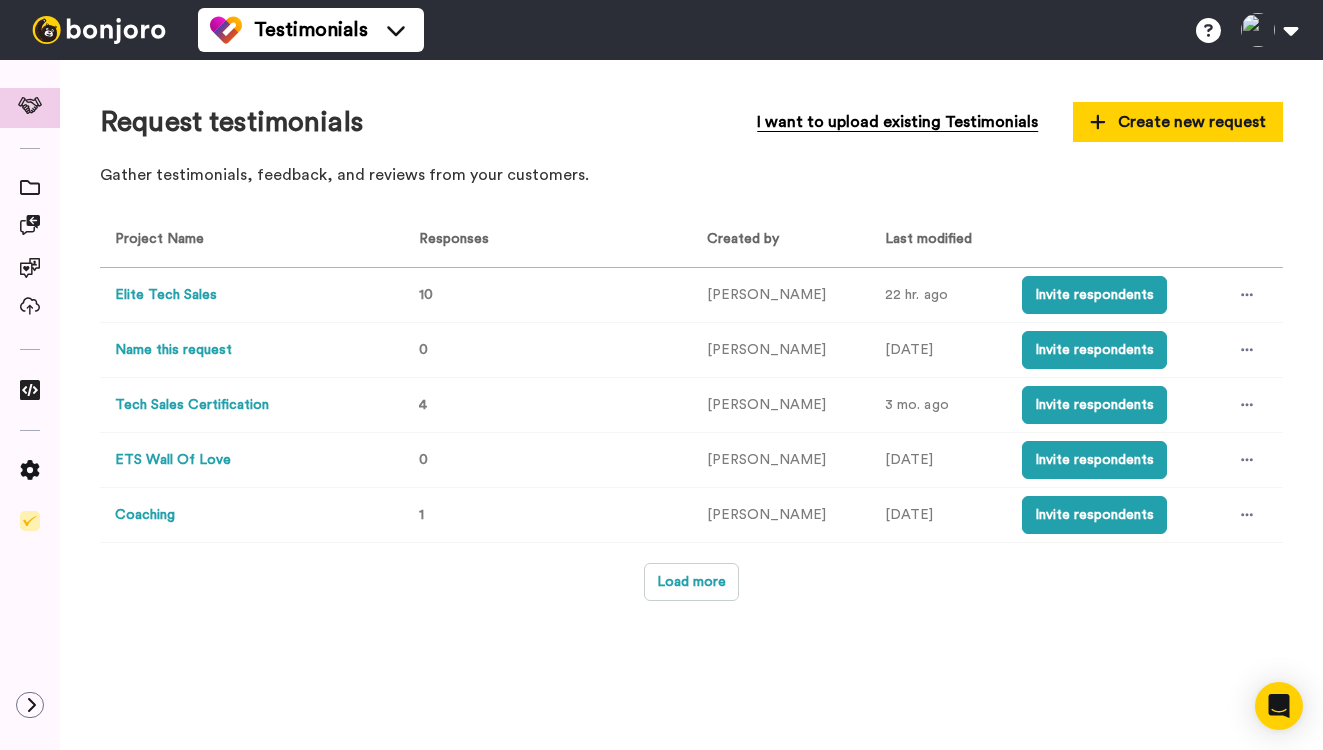click on "I want to upload existing Testimonials" at bounding box center (897, 122) 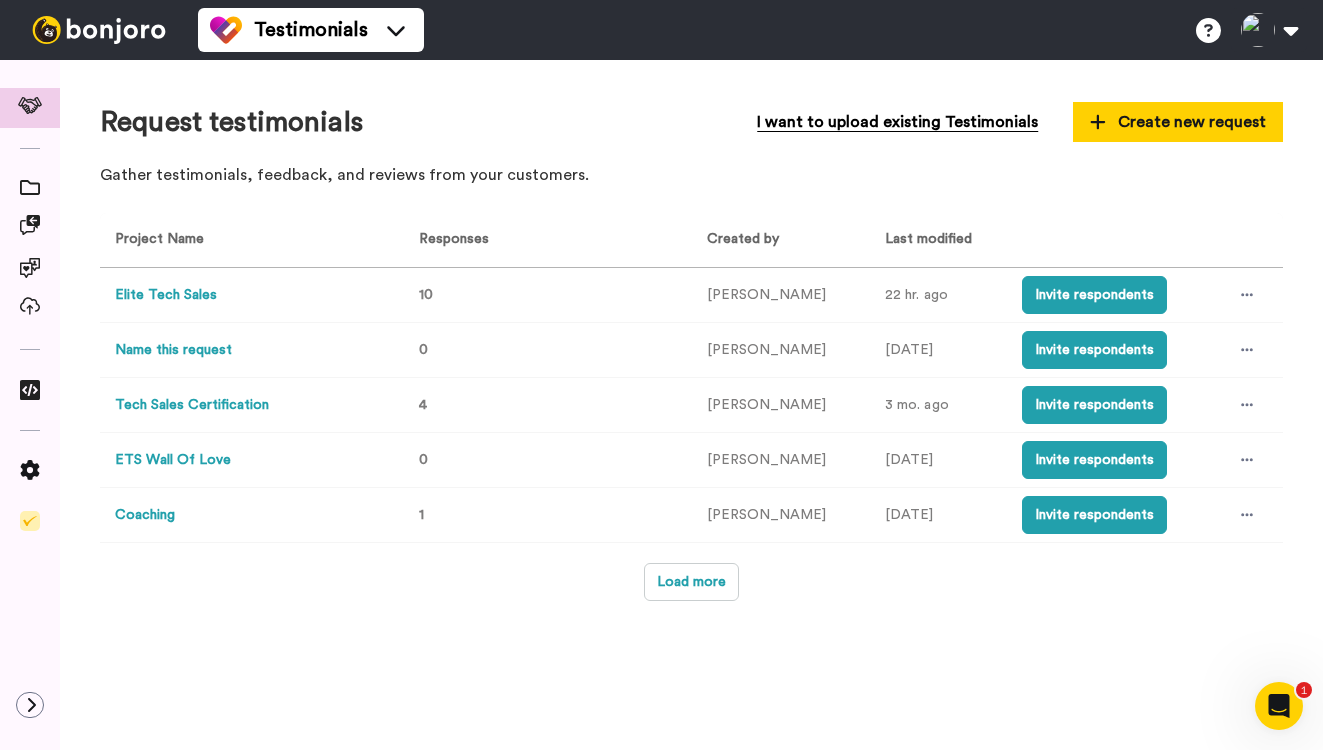 scroll, scrollTop: 0, scrollLeft: 0, axis: both 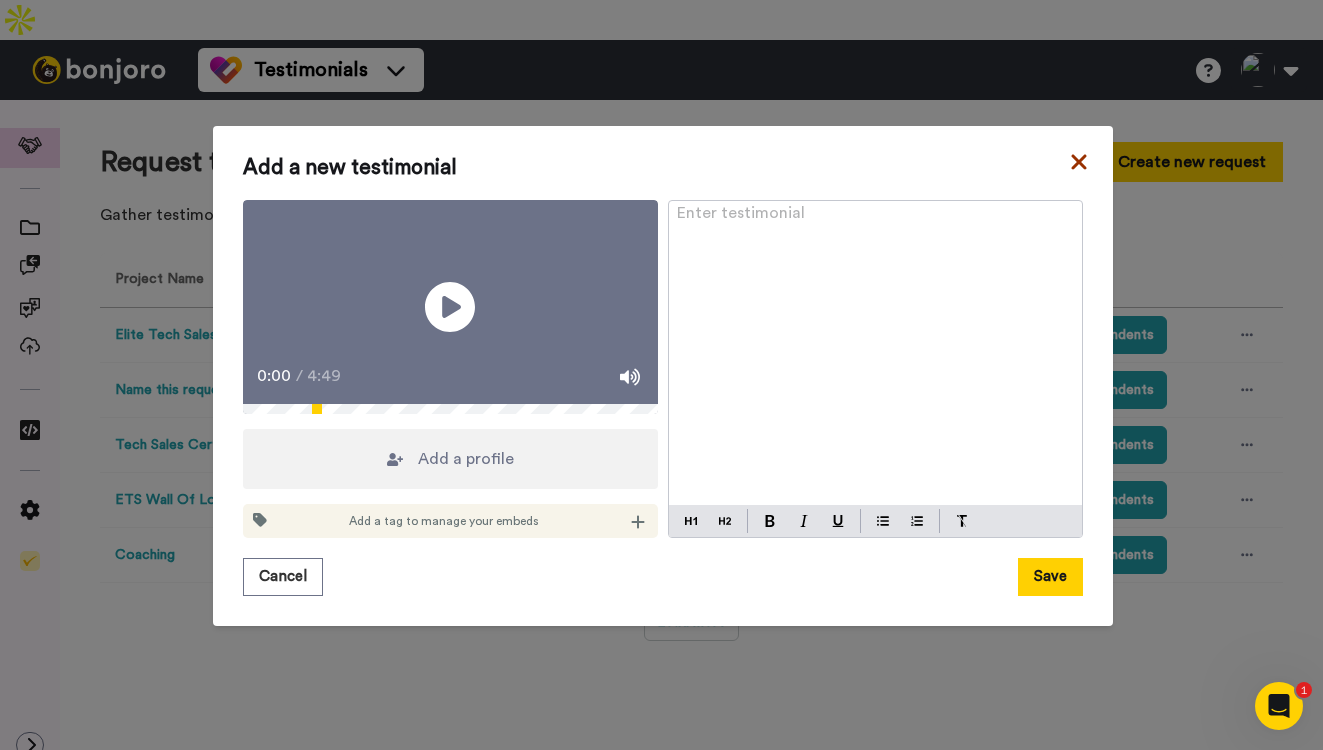 click 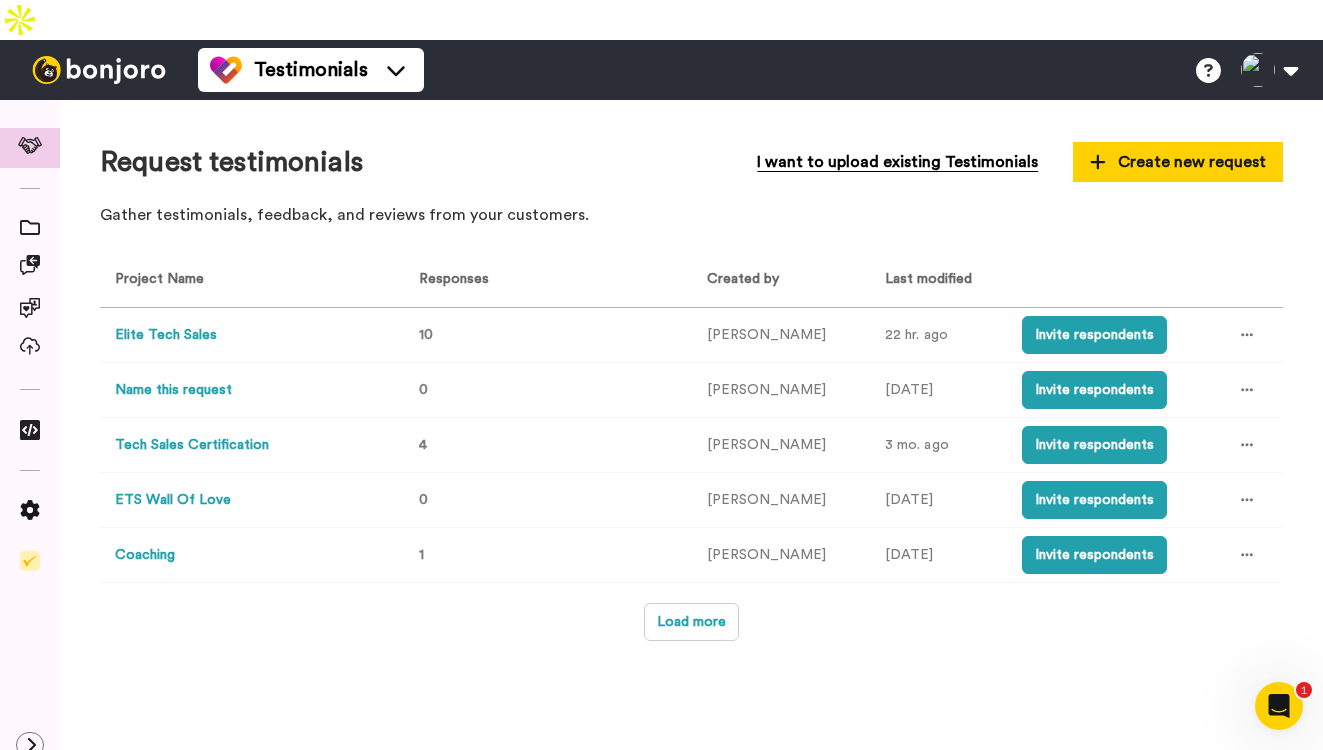 click on "I want to upload existing Testimonials" at bounding box center (897, 162) 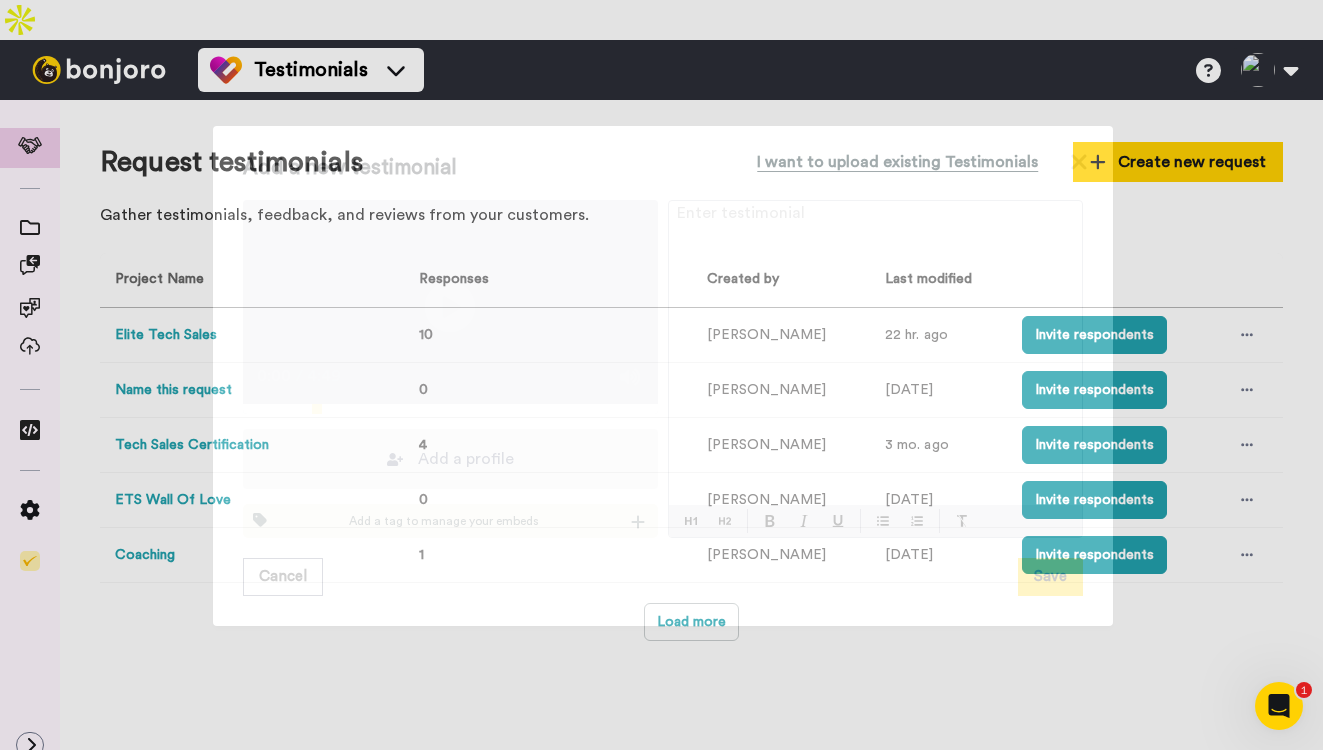 click on "Enter testimonial ﻿" at bounding box center [875, 353] 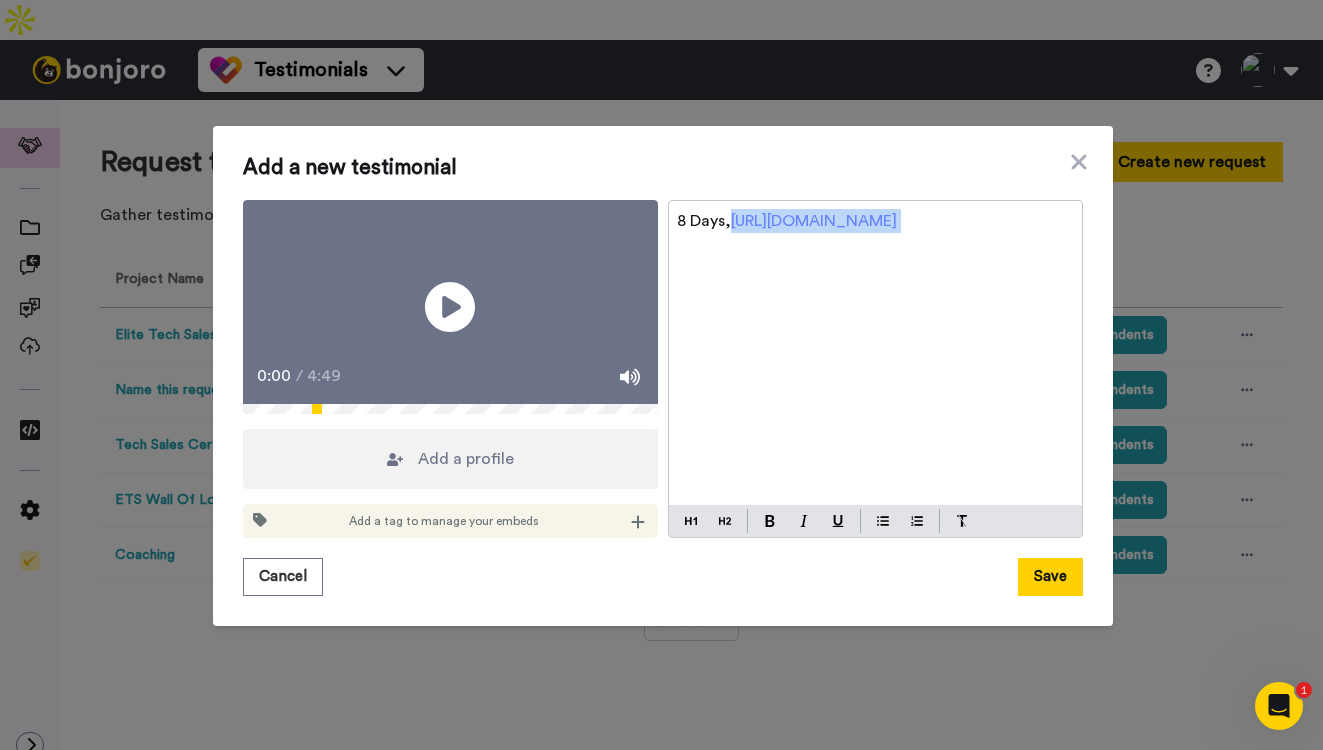 drag, startPoint x: 1029, startPoint y: 194, endPoint x: 734, endPoint y: 196, distance: 295.00677 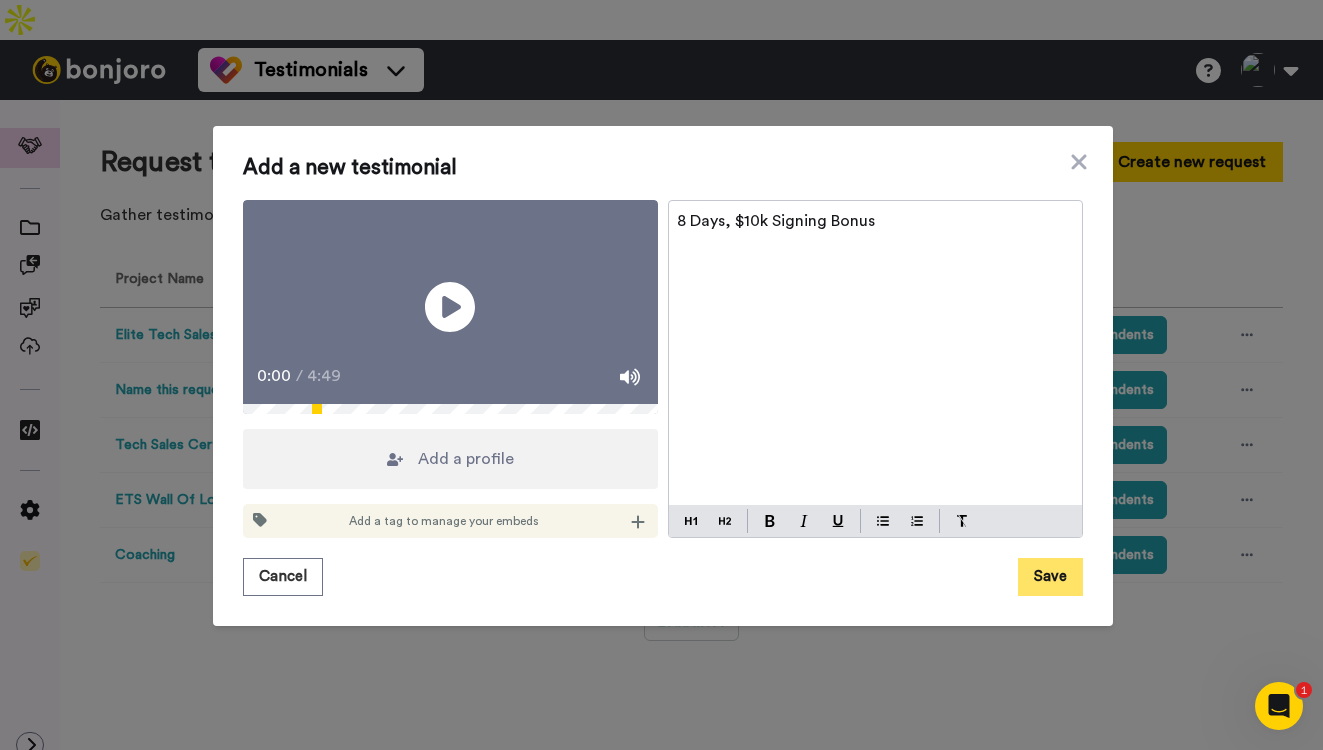 click on "Save" at bounding box center [1050, 577] 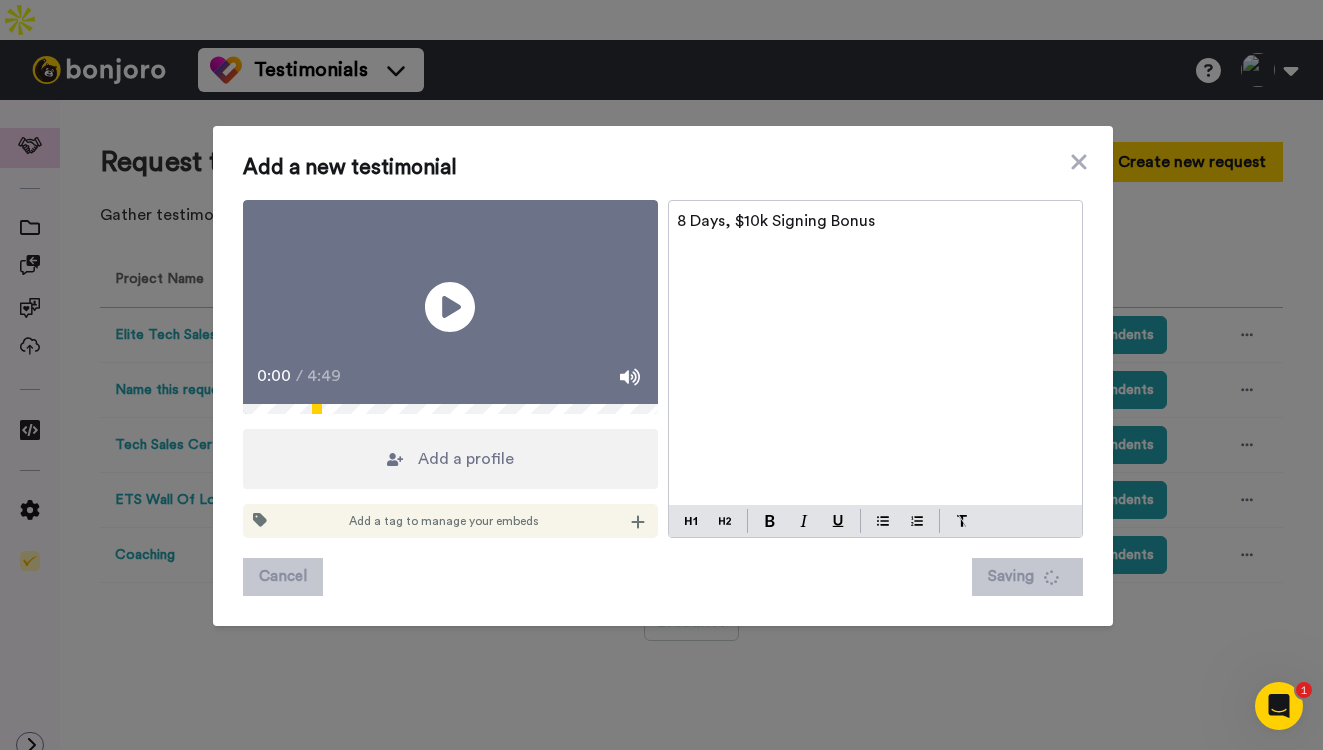 click on "Add a new testimonial" at bounding box center (663, 168) 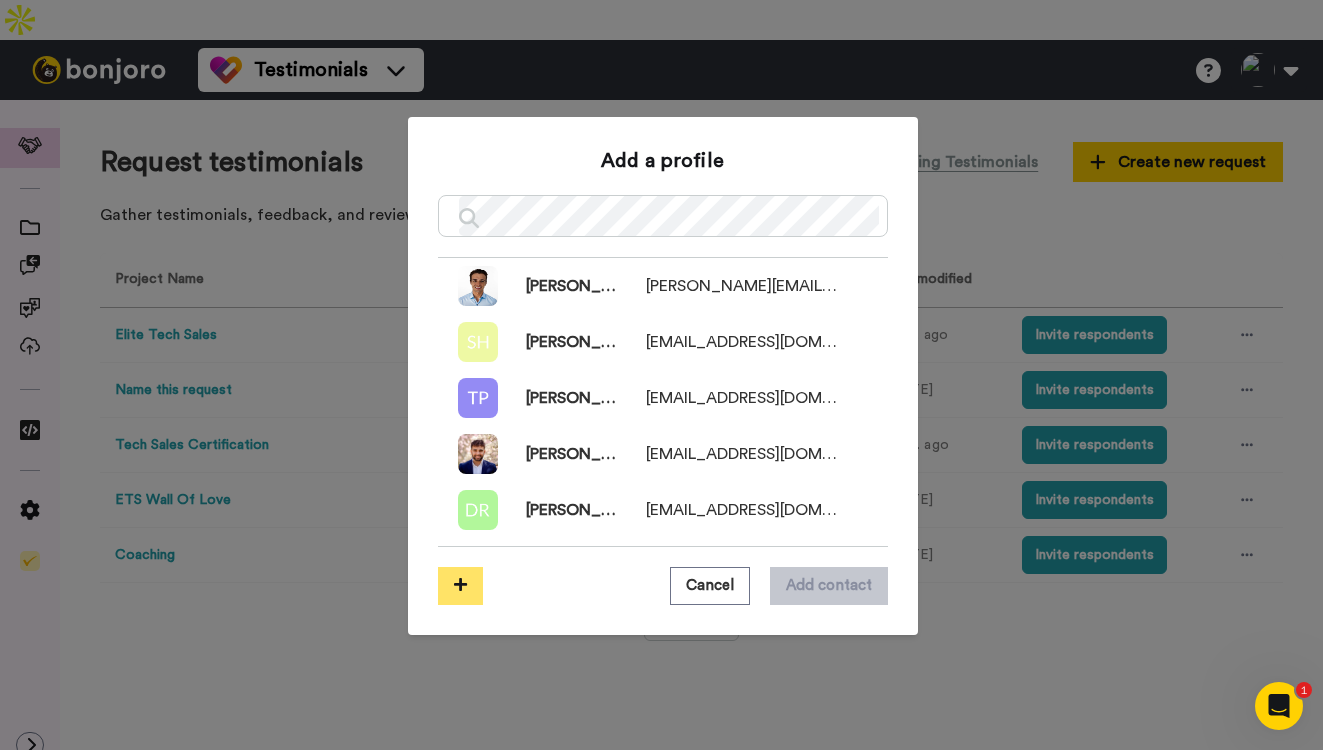 click at bounding box center [460, 584] 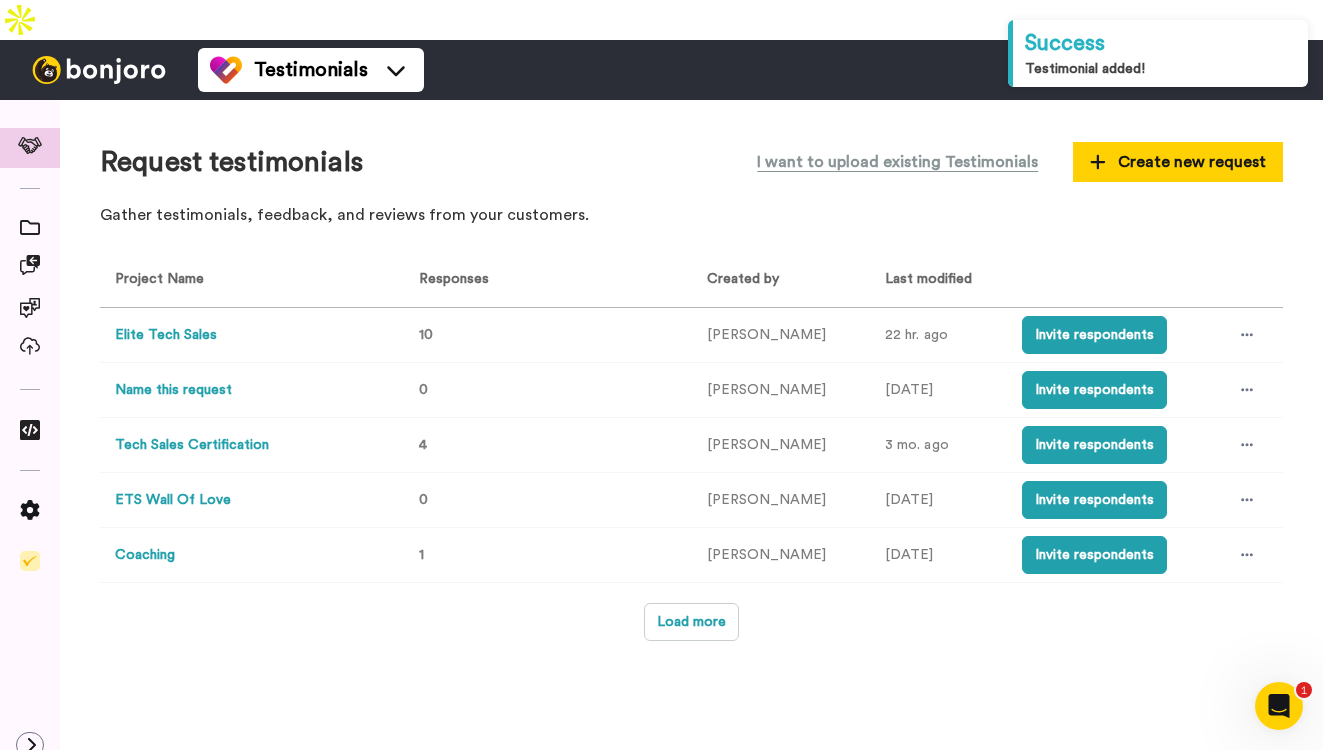 click on "Success" at bounding box center [1160, 43] 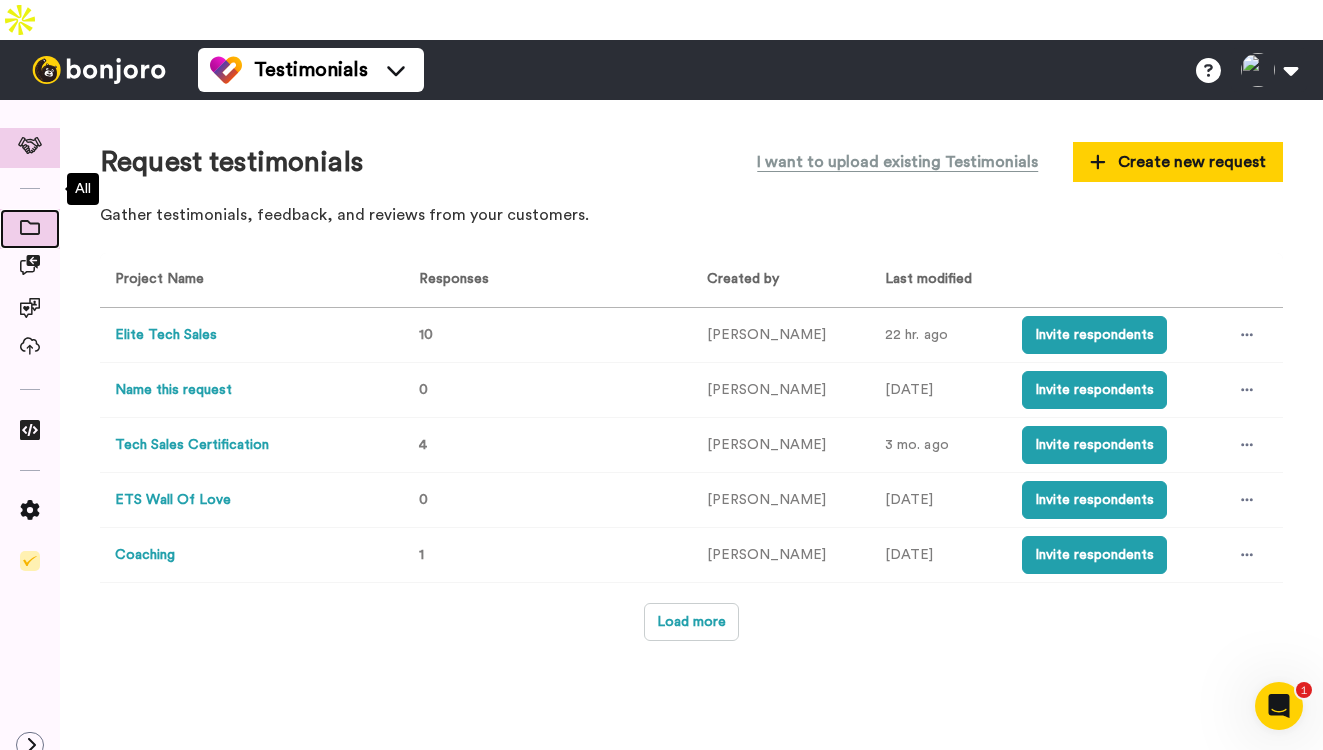 click at bounding box center [30, 229] 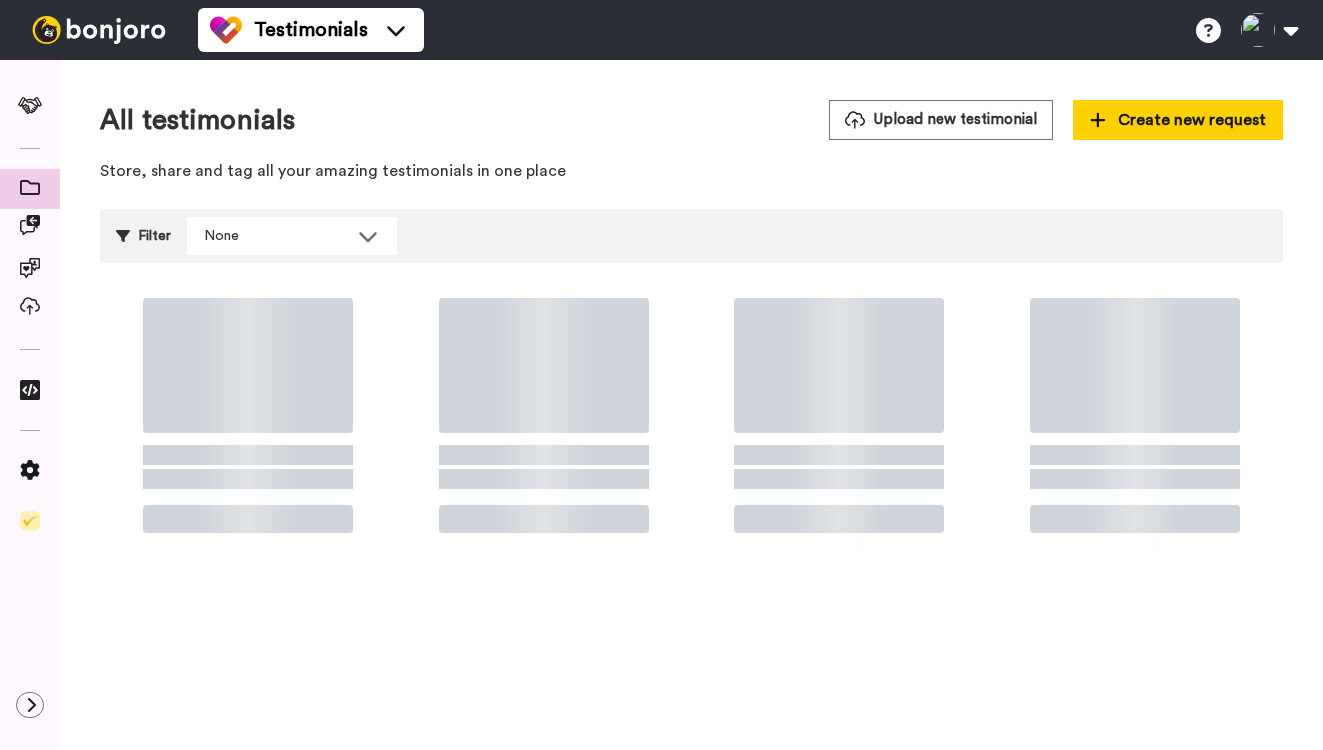scroll, scrollTop: 0, scrollLeft: 0, axis: both 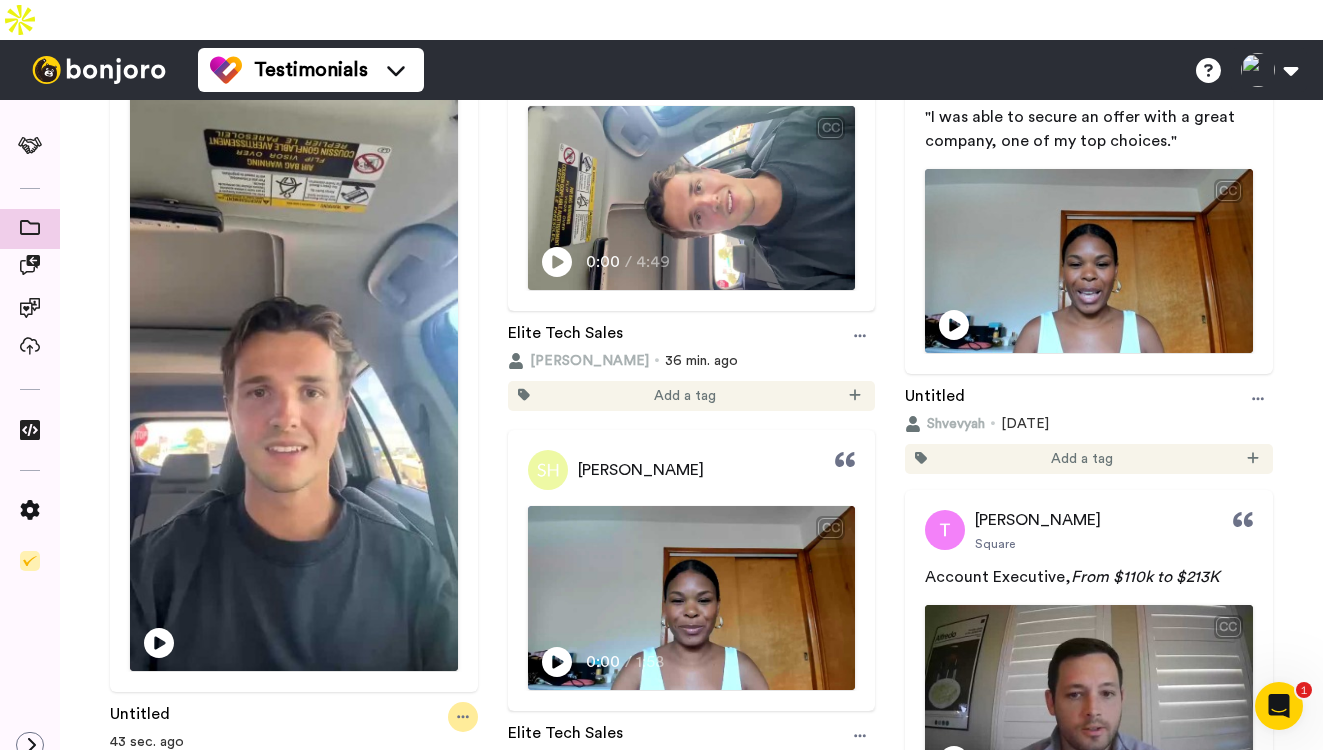 click 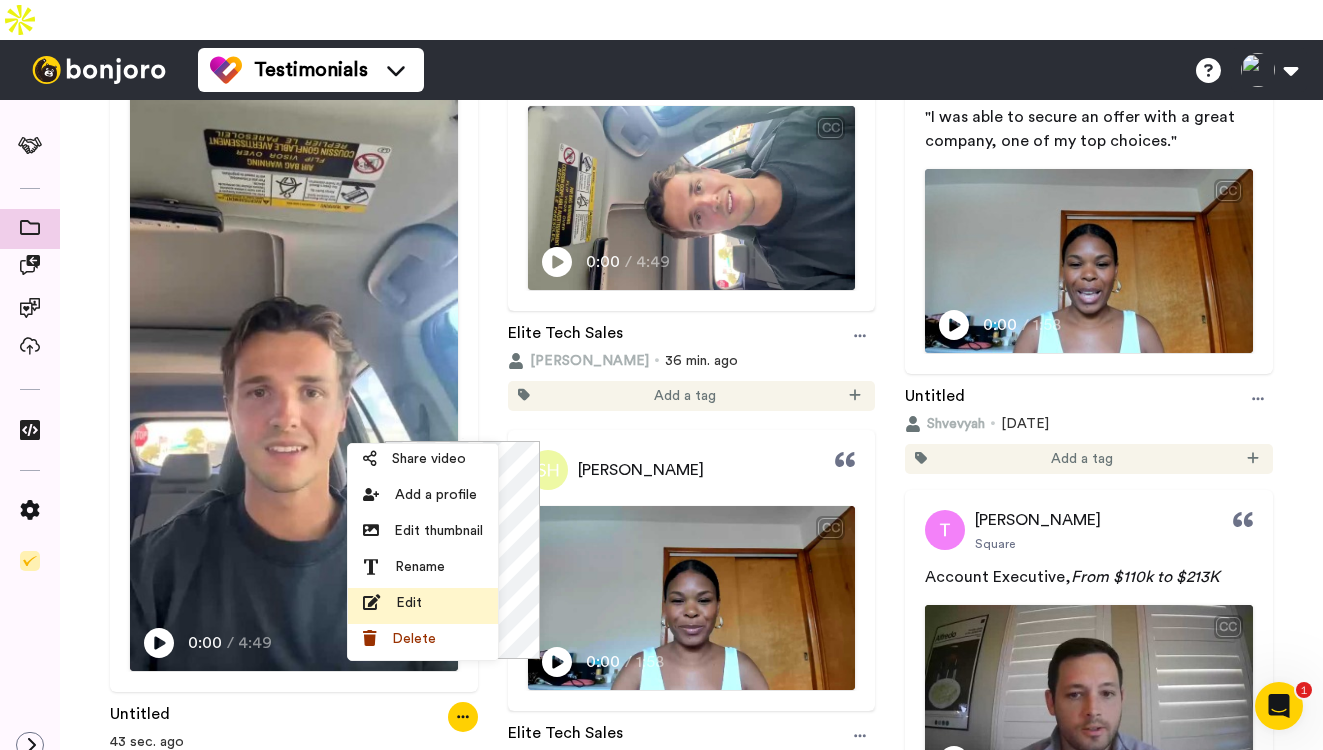 click on "Edit" at bounding box center (423, 603) 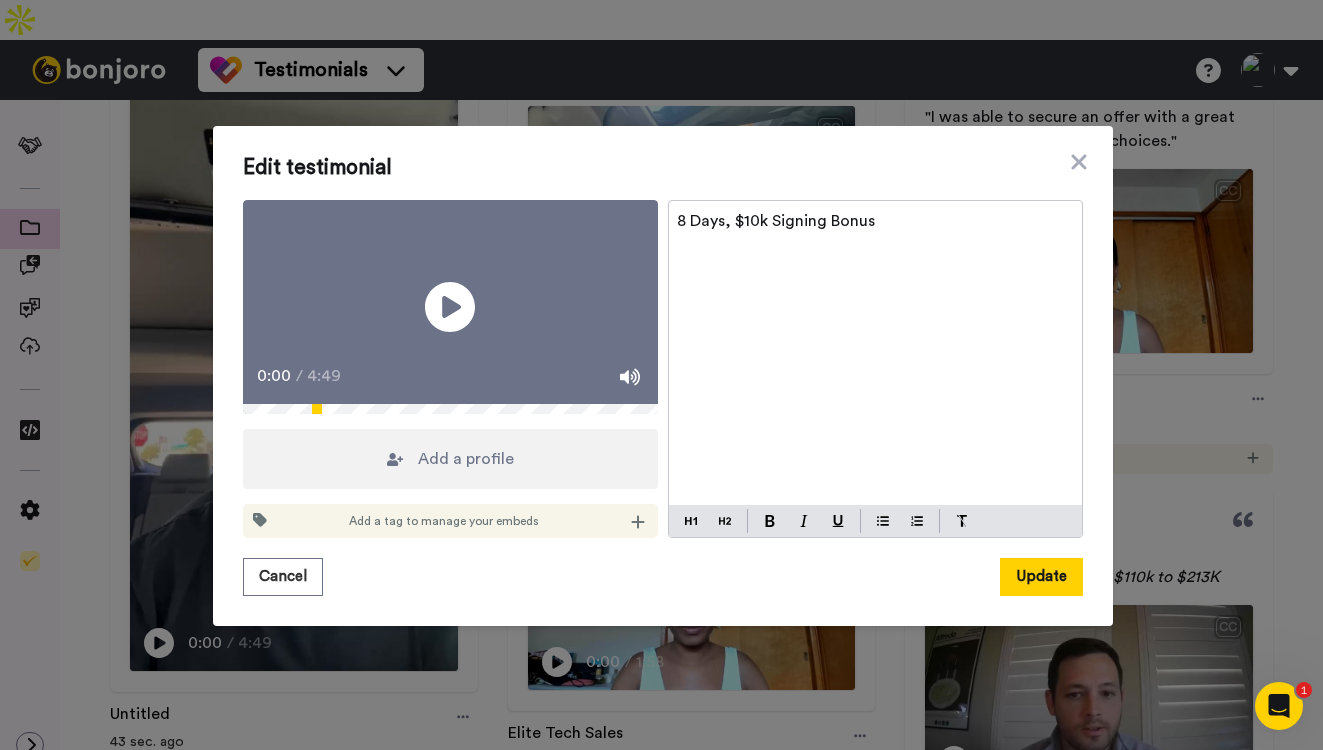 click on "Add a profile" at bounding box center [466, 459] 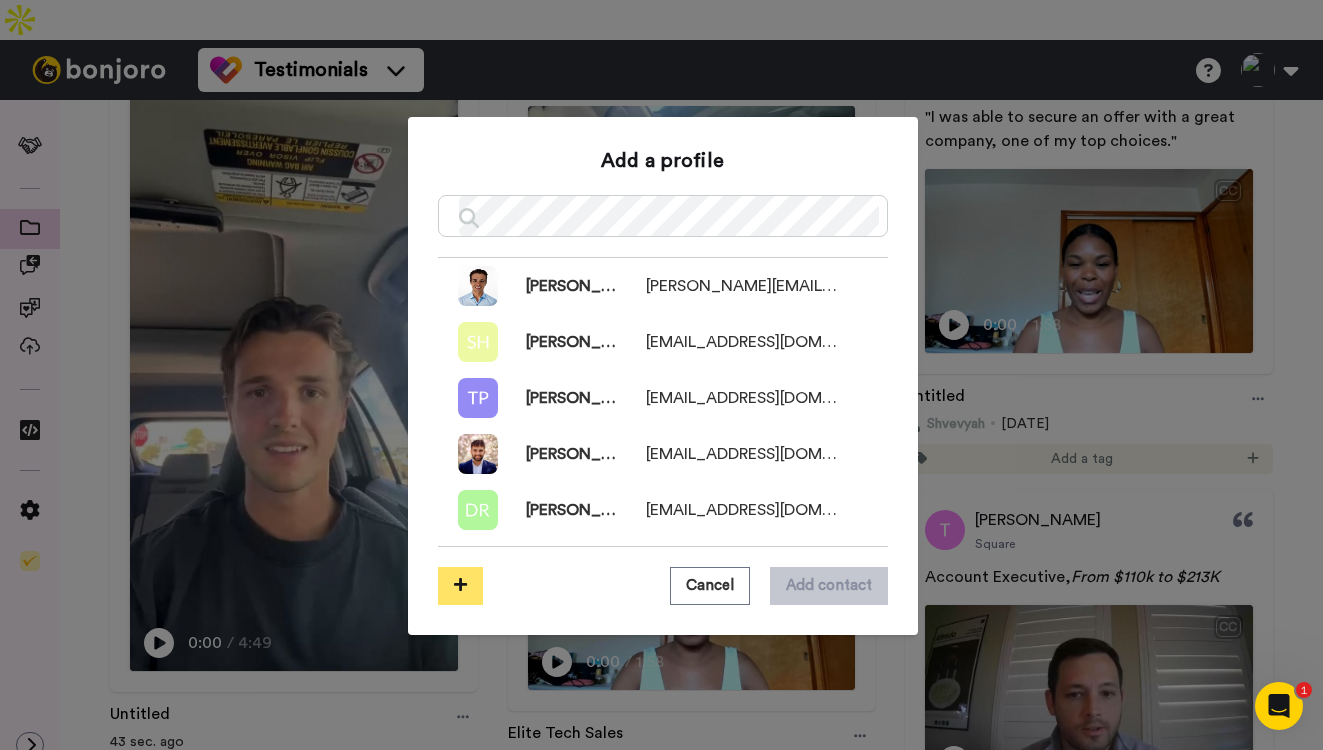 click at bounding box center [460, 586] 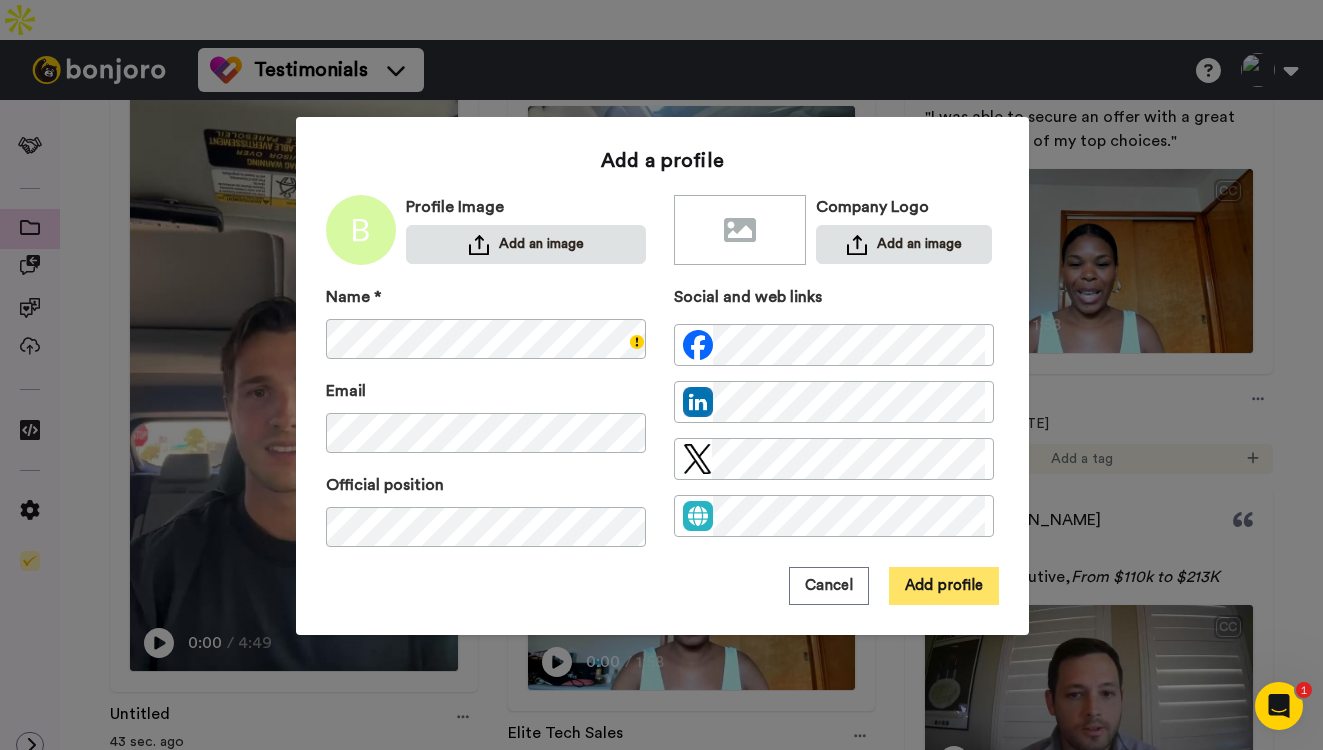 click on "Add profile" at bounding box center [944, 586] 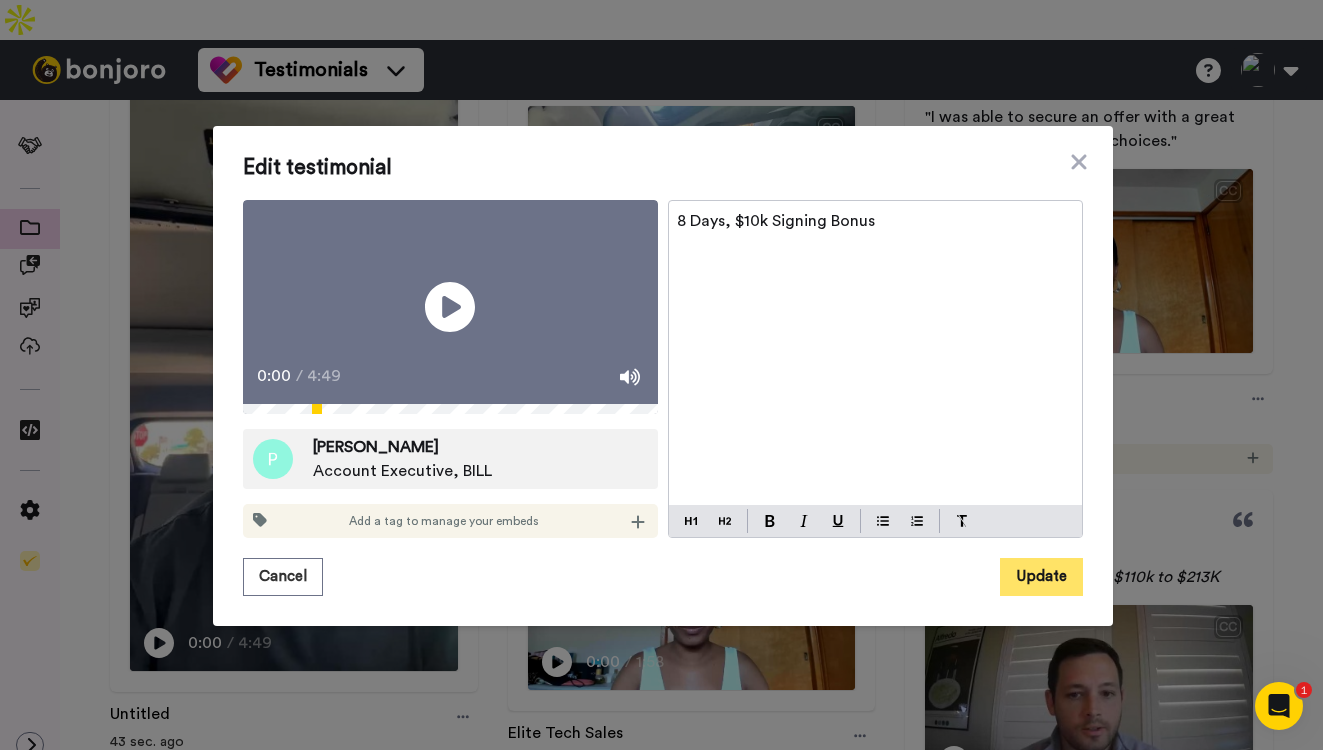click on "Update" at bounding box center [1041, 577] 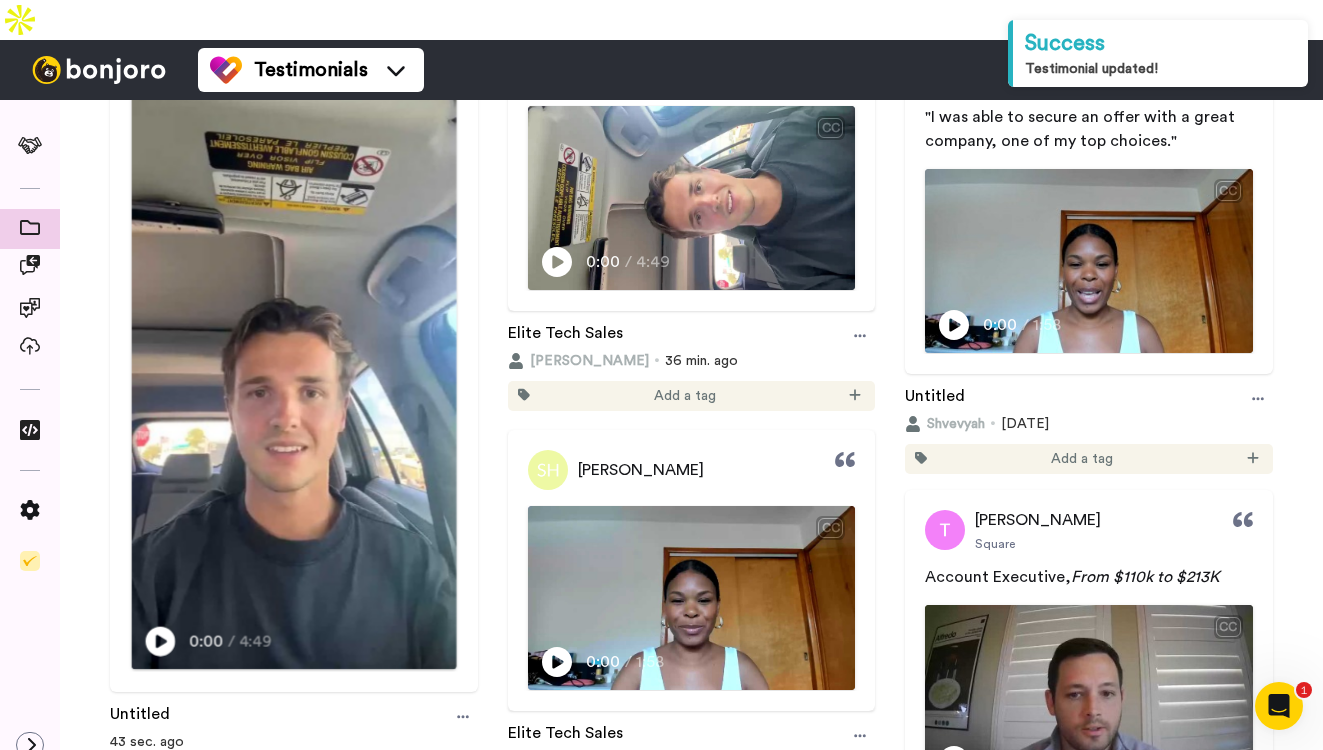 scroll, scrollTop: 348, scrollLeft: 0, axis: vertical 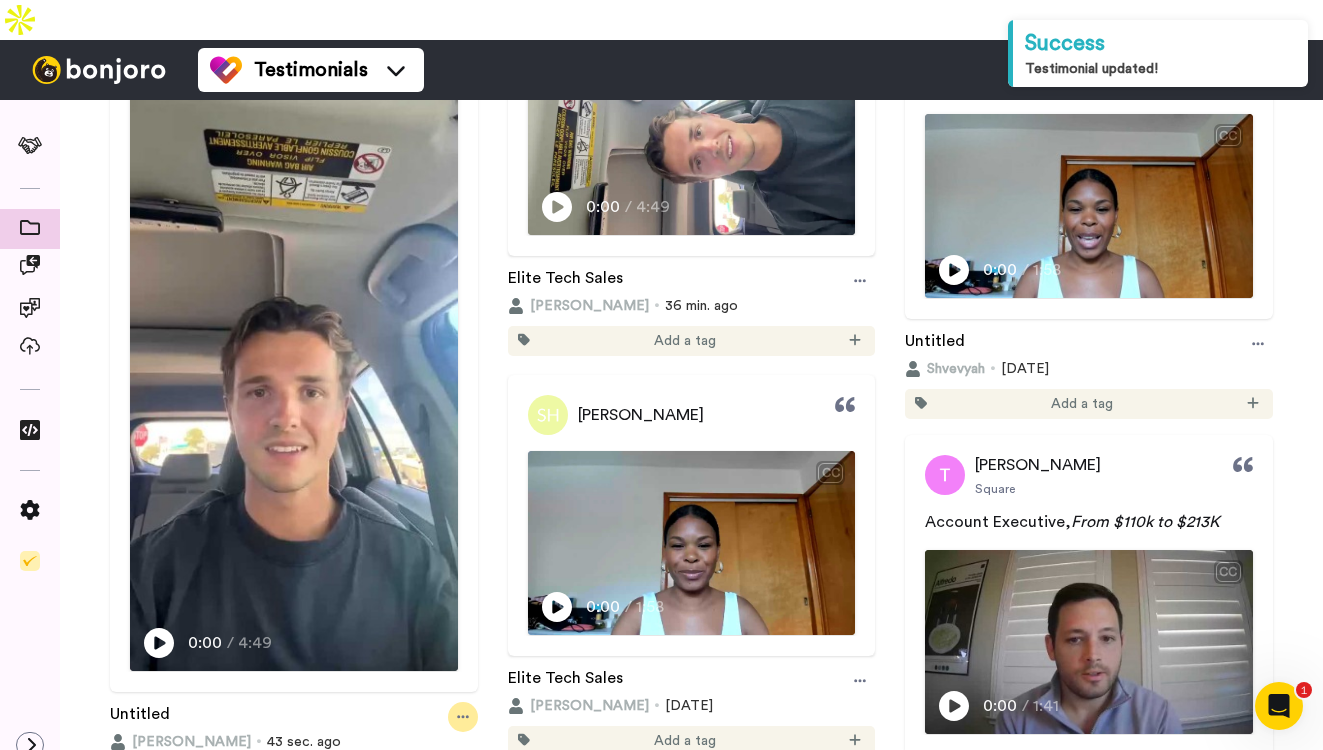 click at bounding box center (463, 717) 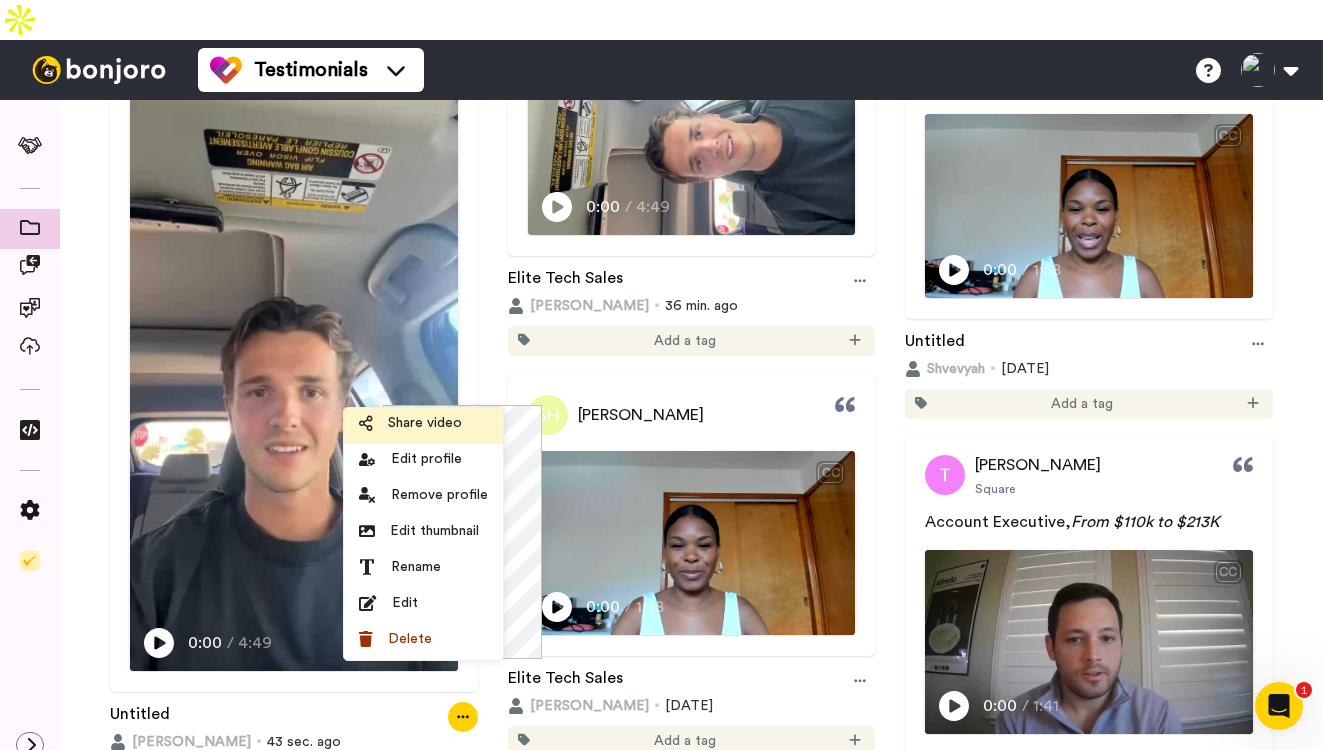 click on "Share video" at bounding box center [423, 426] 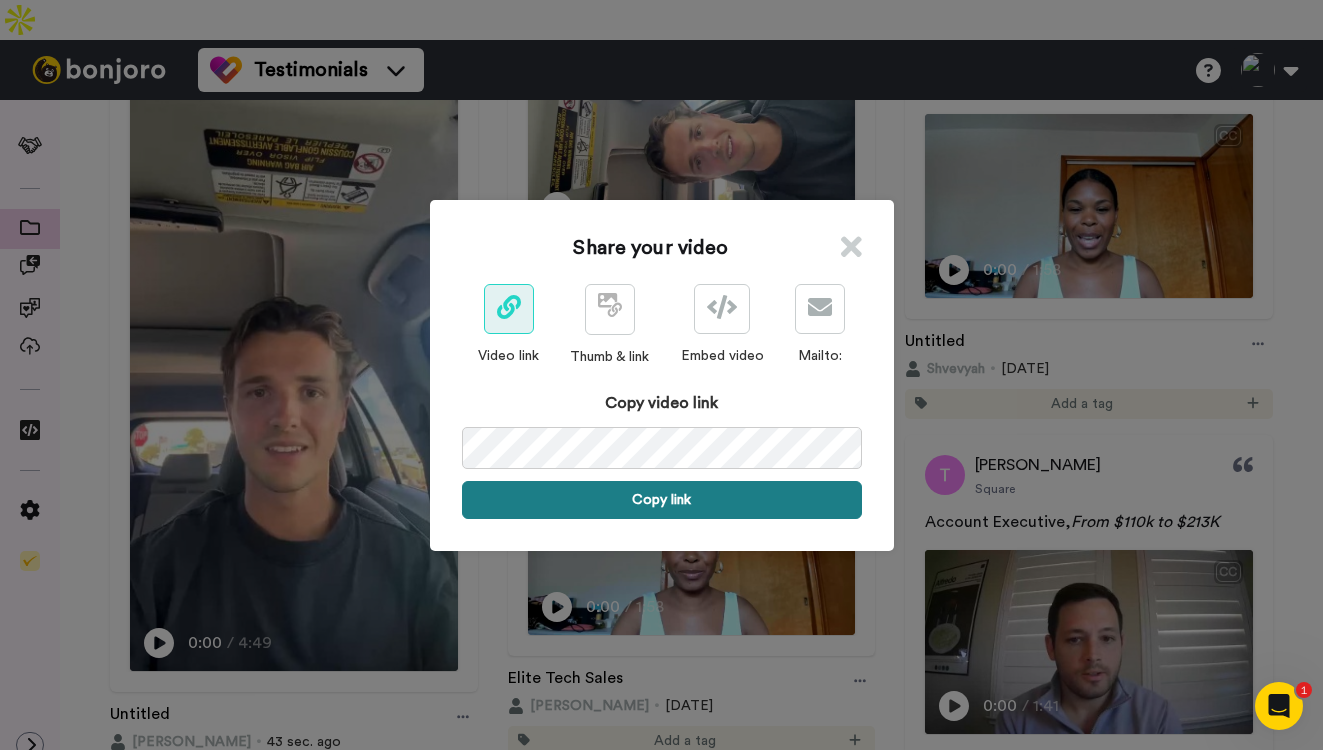 click on "Copy link" at bounding box center (662, 500) 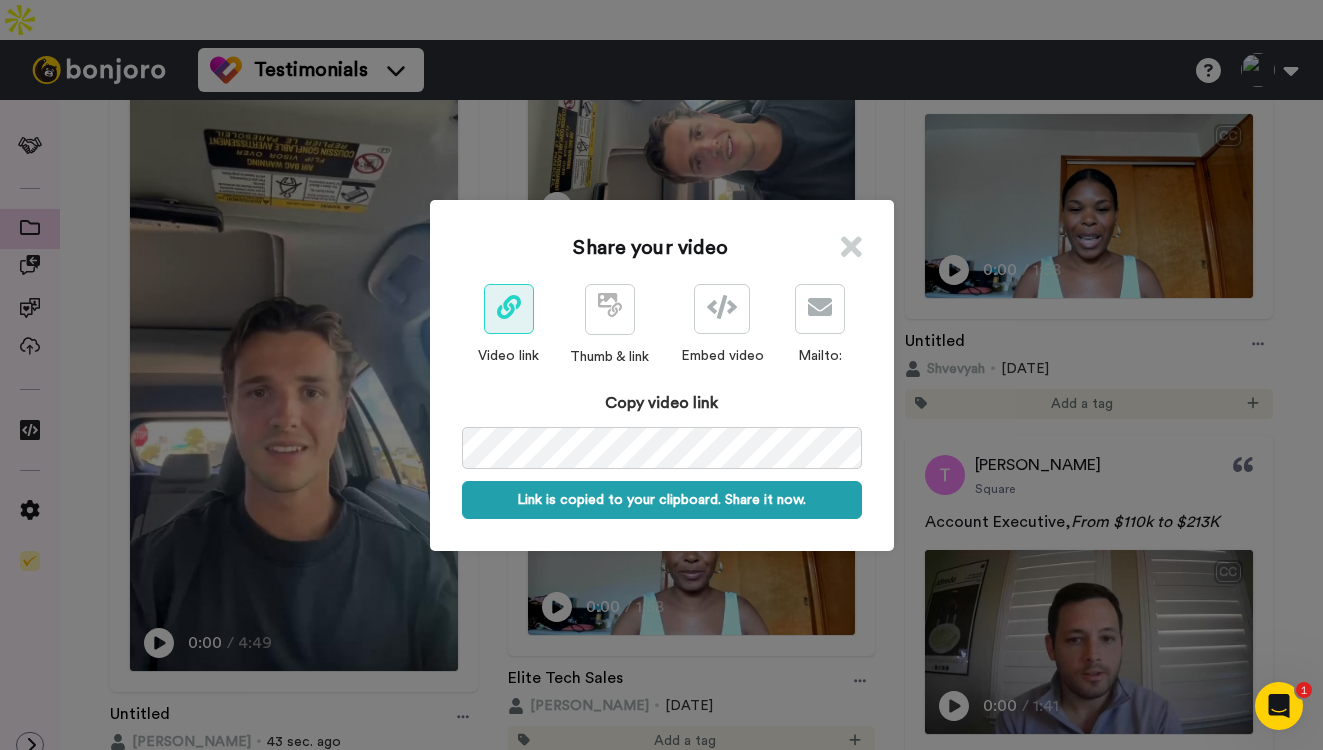 click at bounding box center (851, 247) 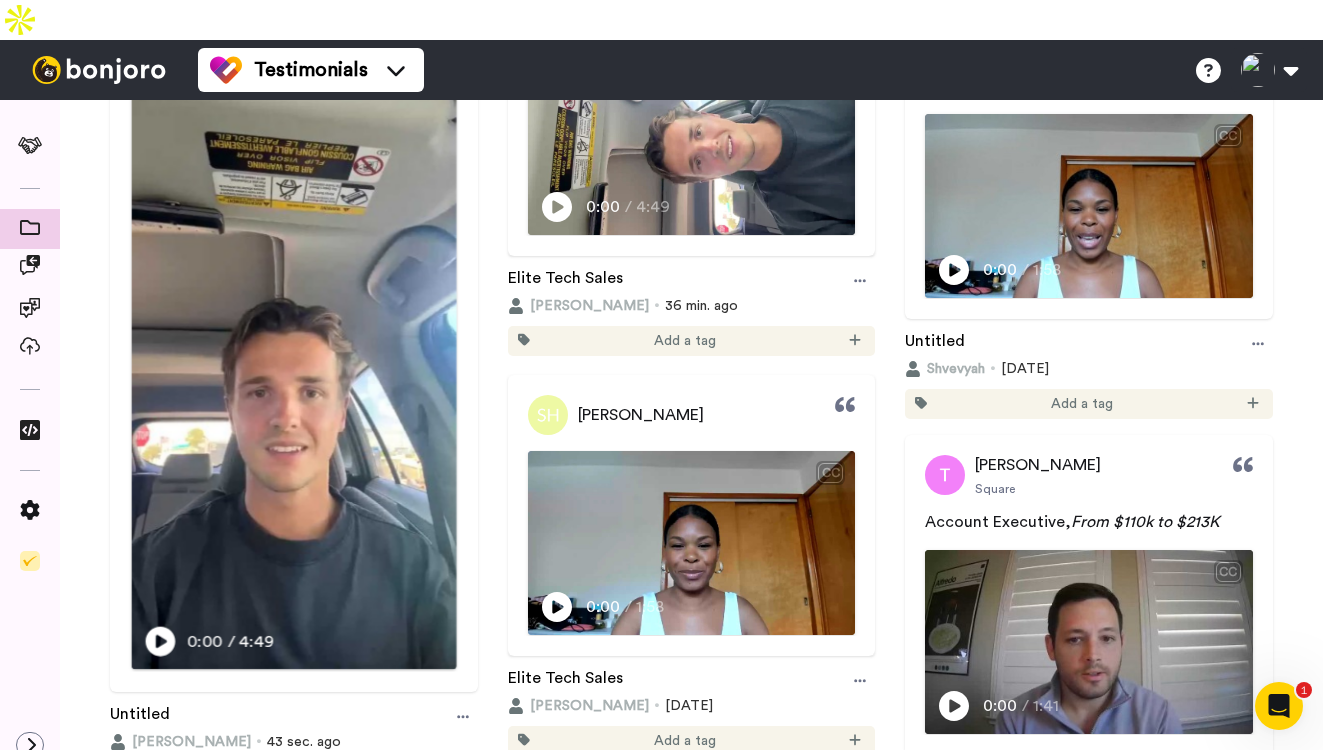 click on "Play/Pause" 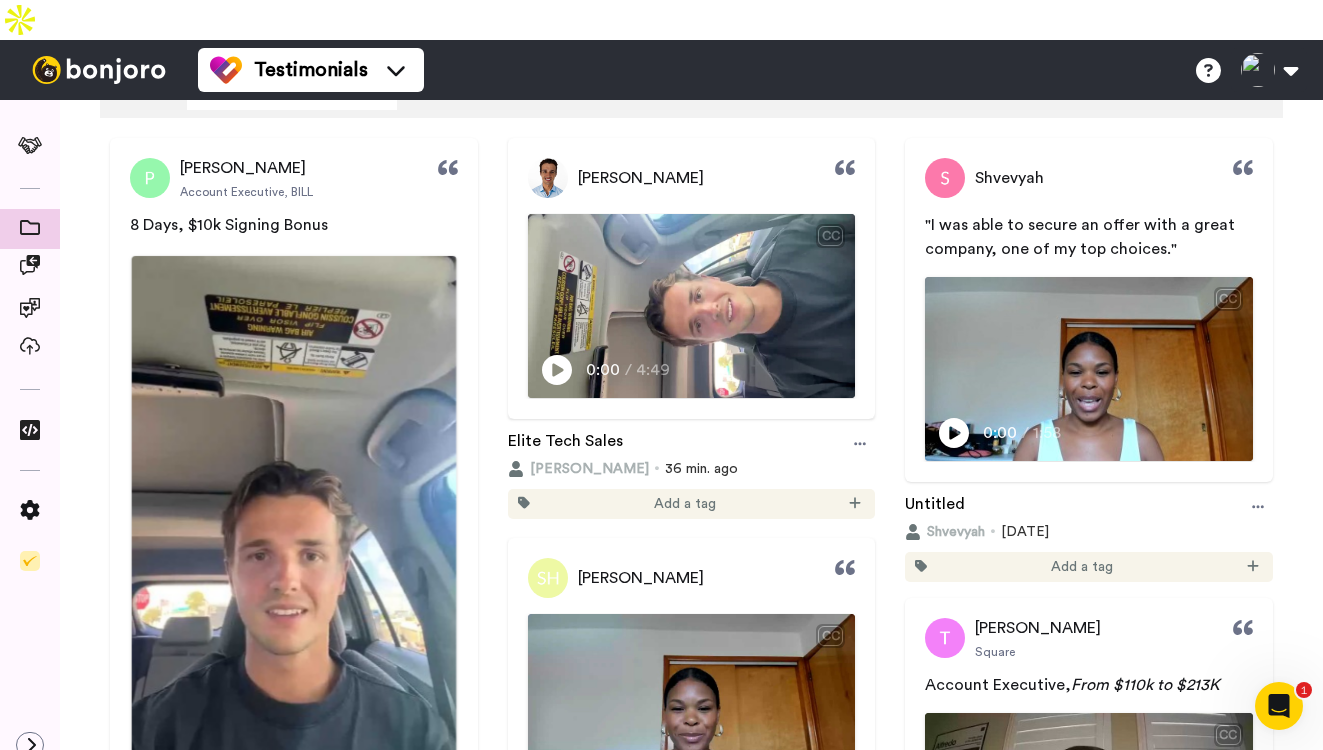 scroll, scrollTop: 284, scrollLeft: 0, axis: vertical 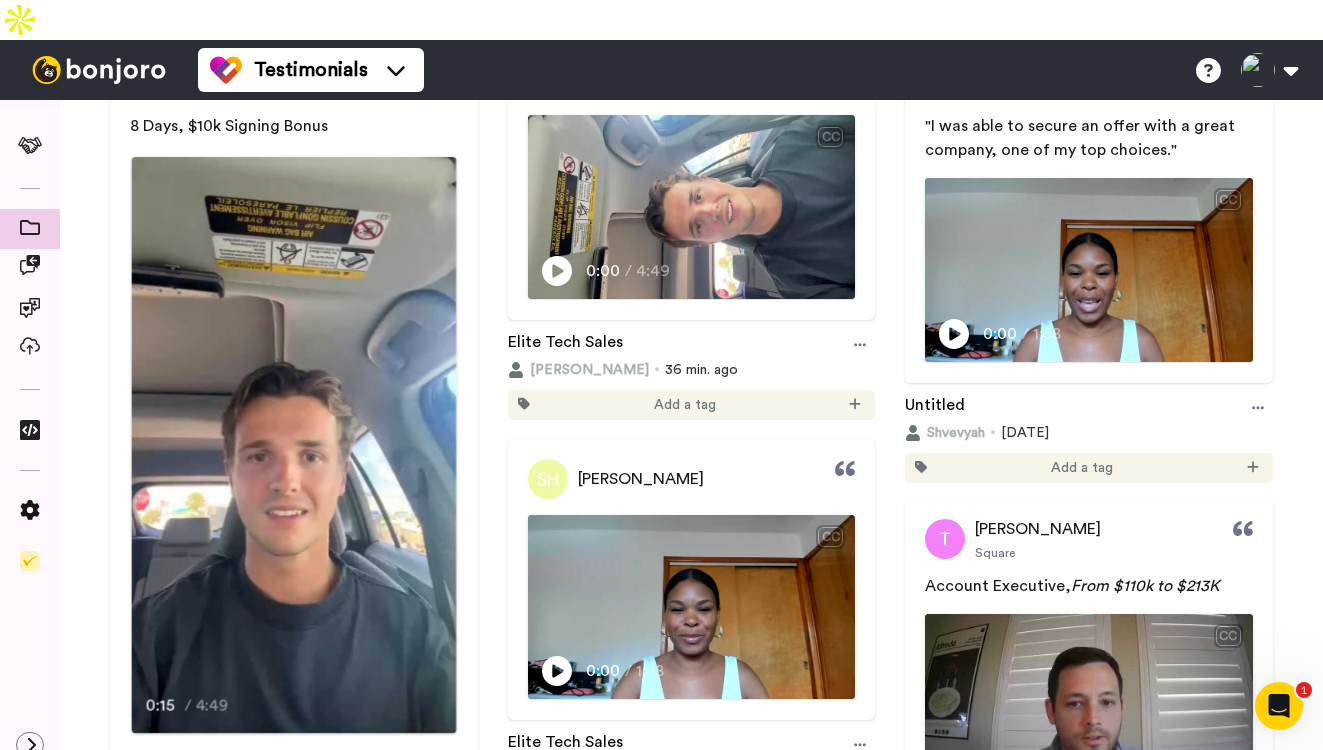 click at bounding box center (294, 445) 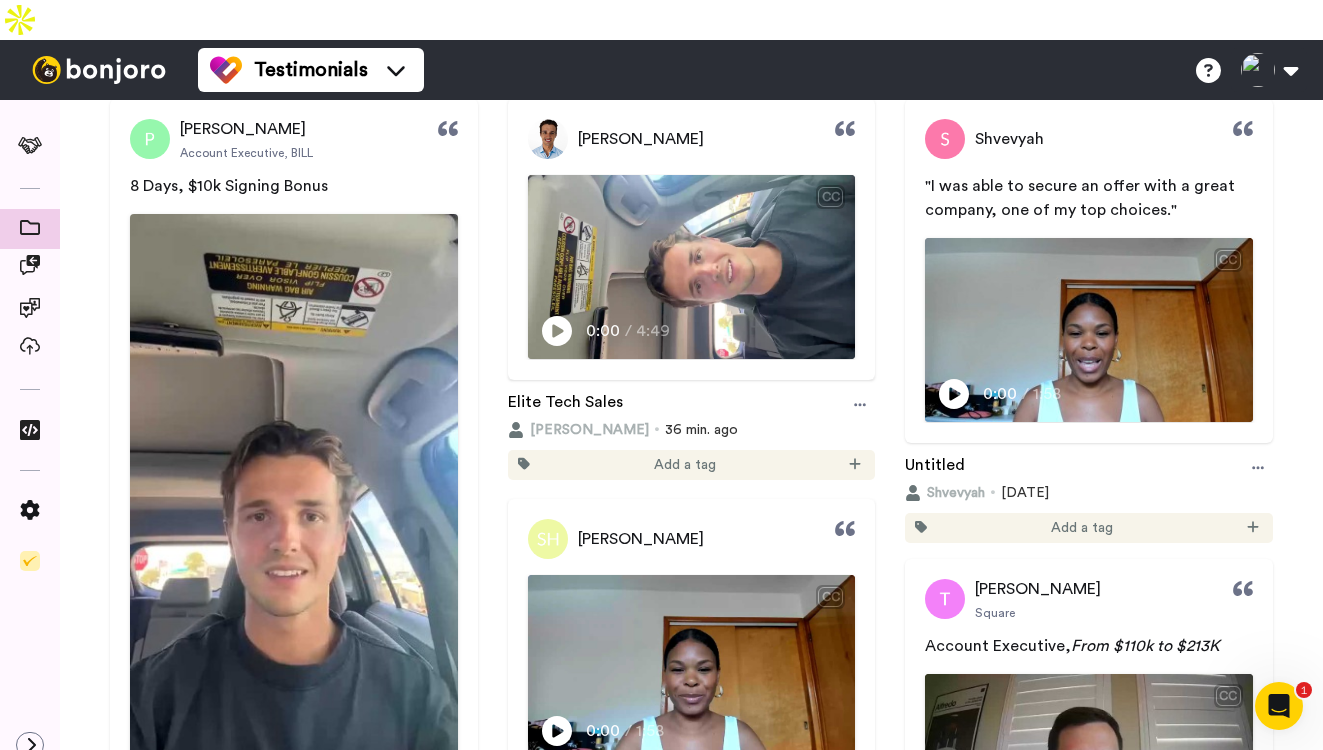 scroll, scrollTop: 176, scrollLeft: 0, axis: vertical 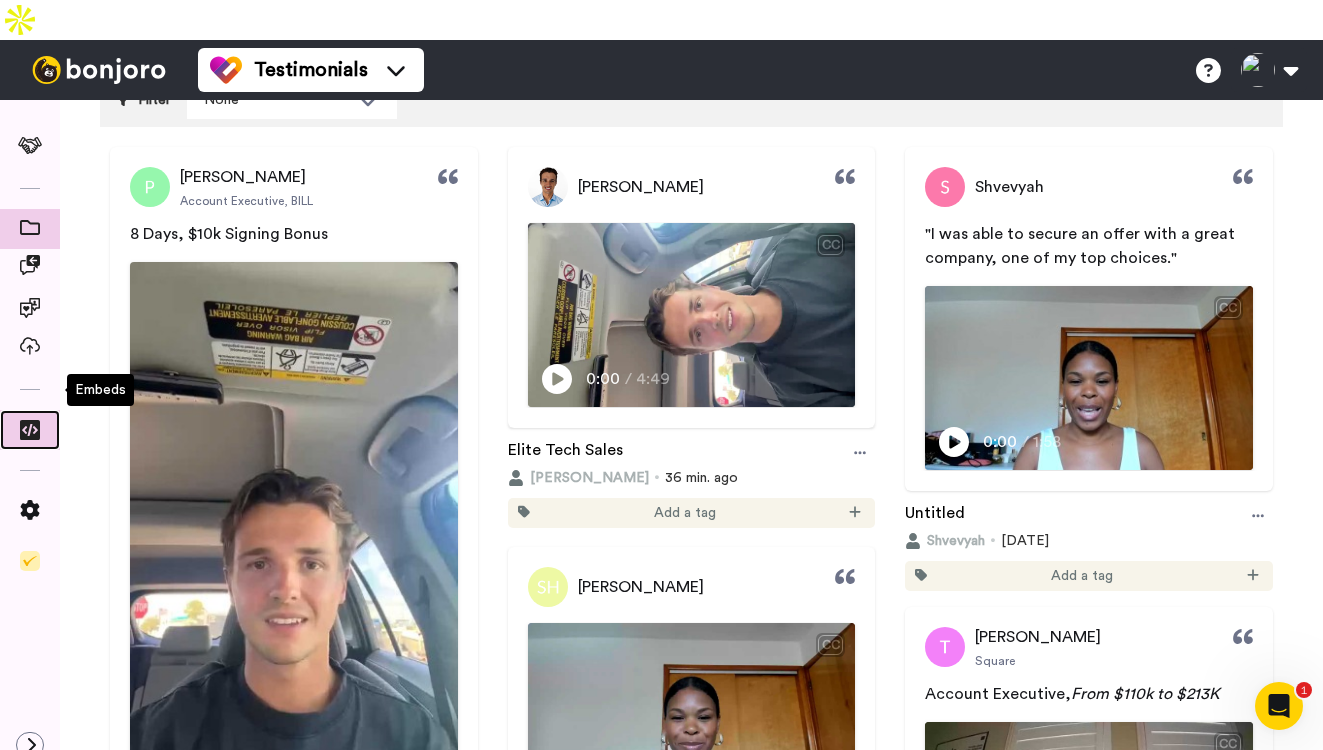 click at bounding box center (30, 434) 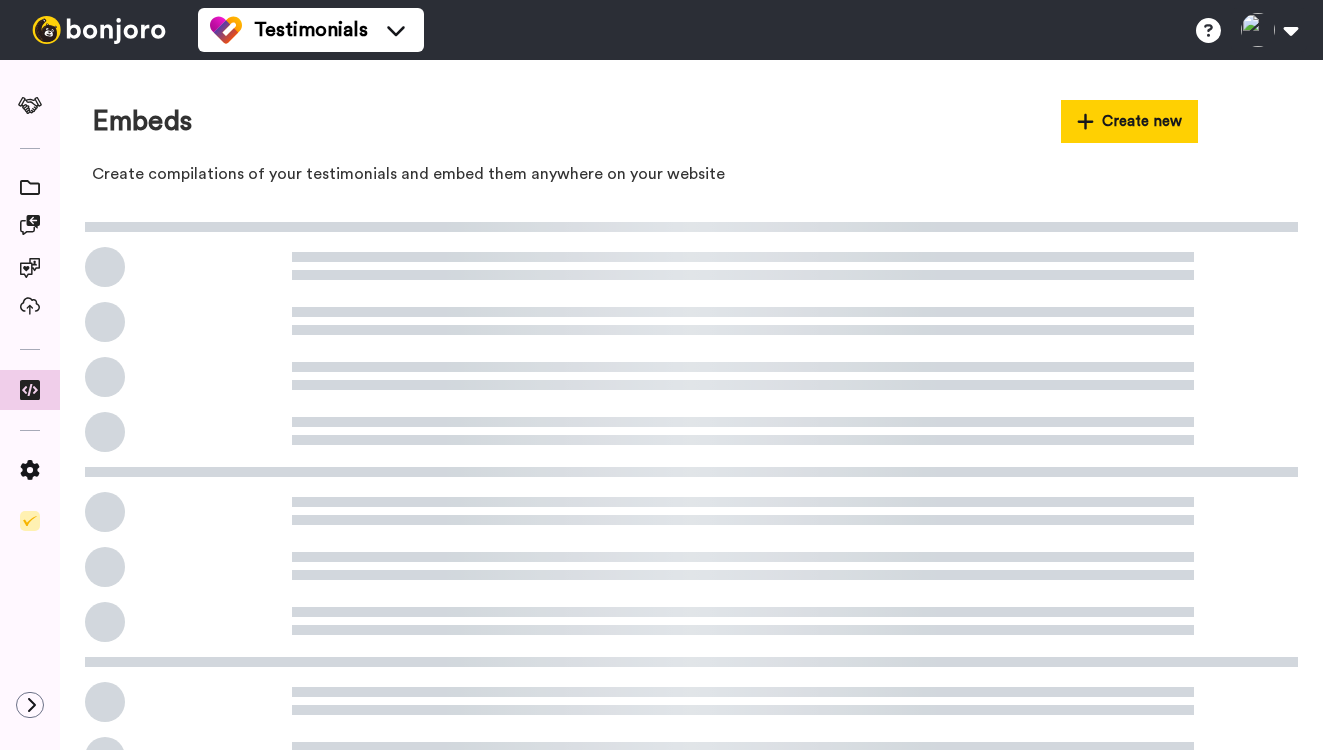 scroll, scrollTop: 0, scrollLeft: 0, axis: both 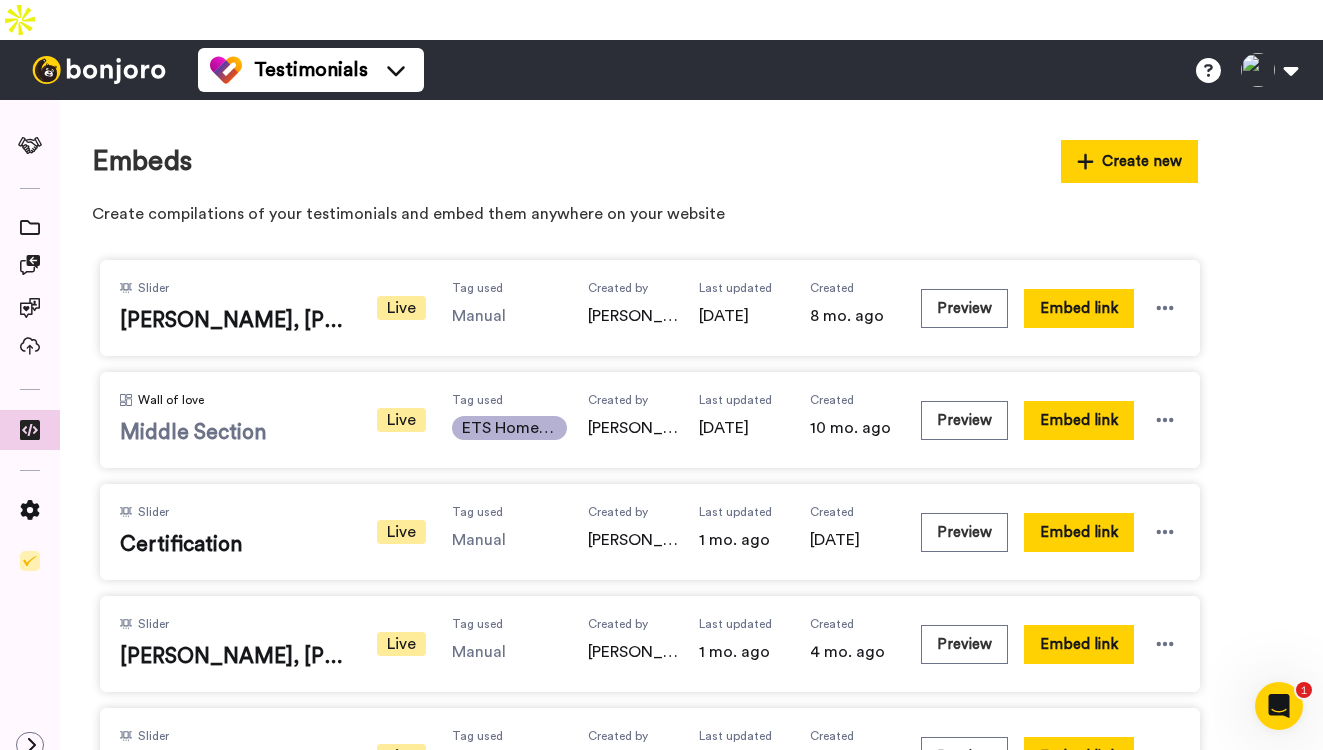 click on "Middle Section" at bounding box center [235, 433] 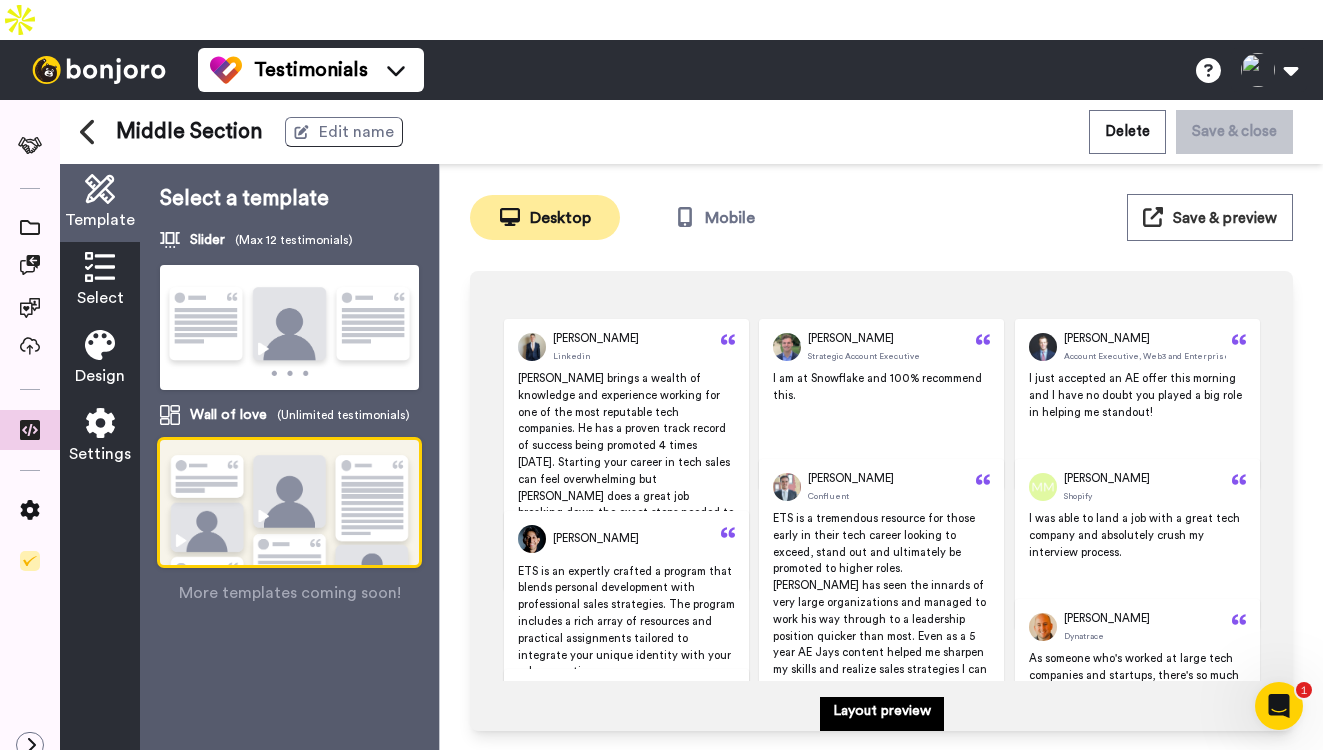 click on "Select" at bounding box center [100, 298] 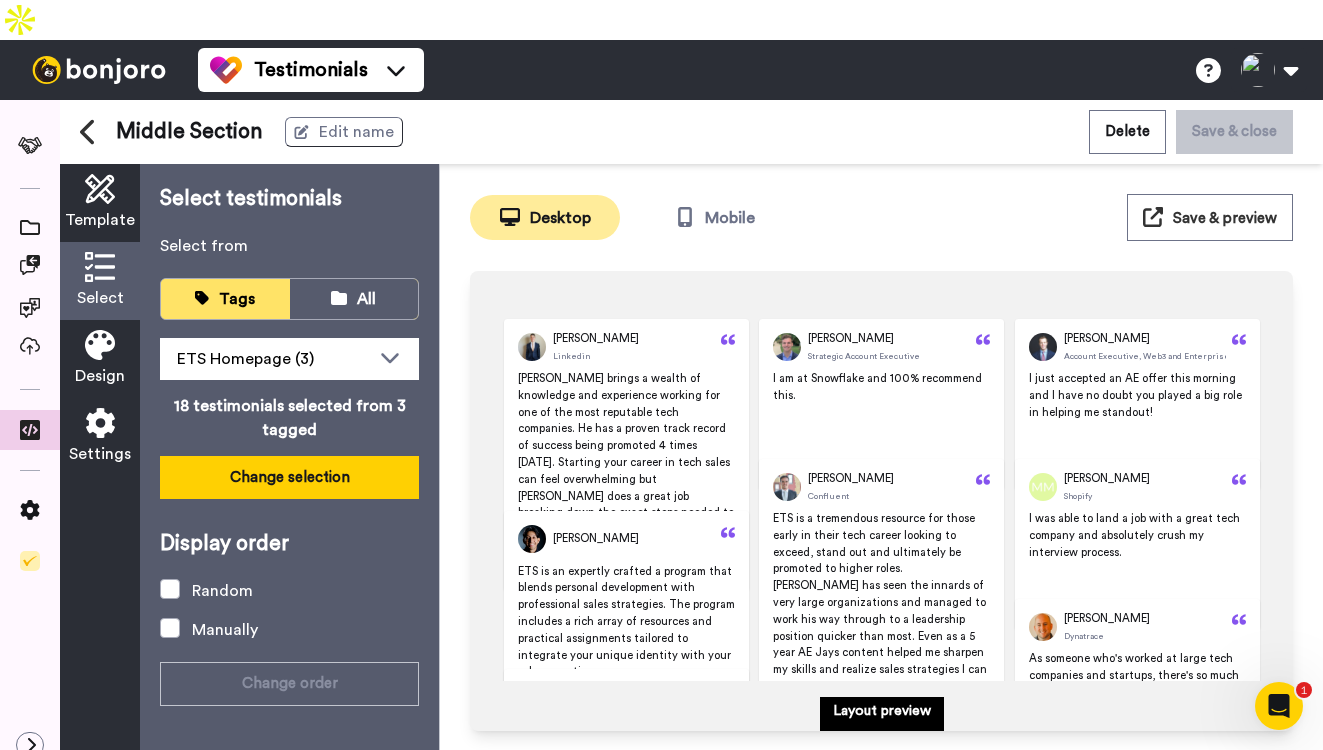 click on "Change selection" at bounding box center [289, 477] 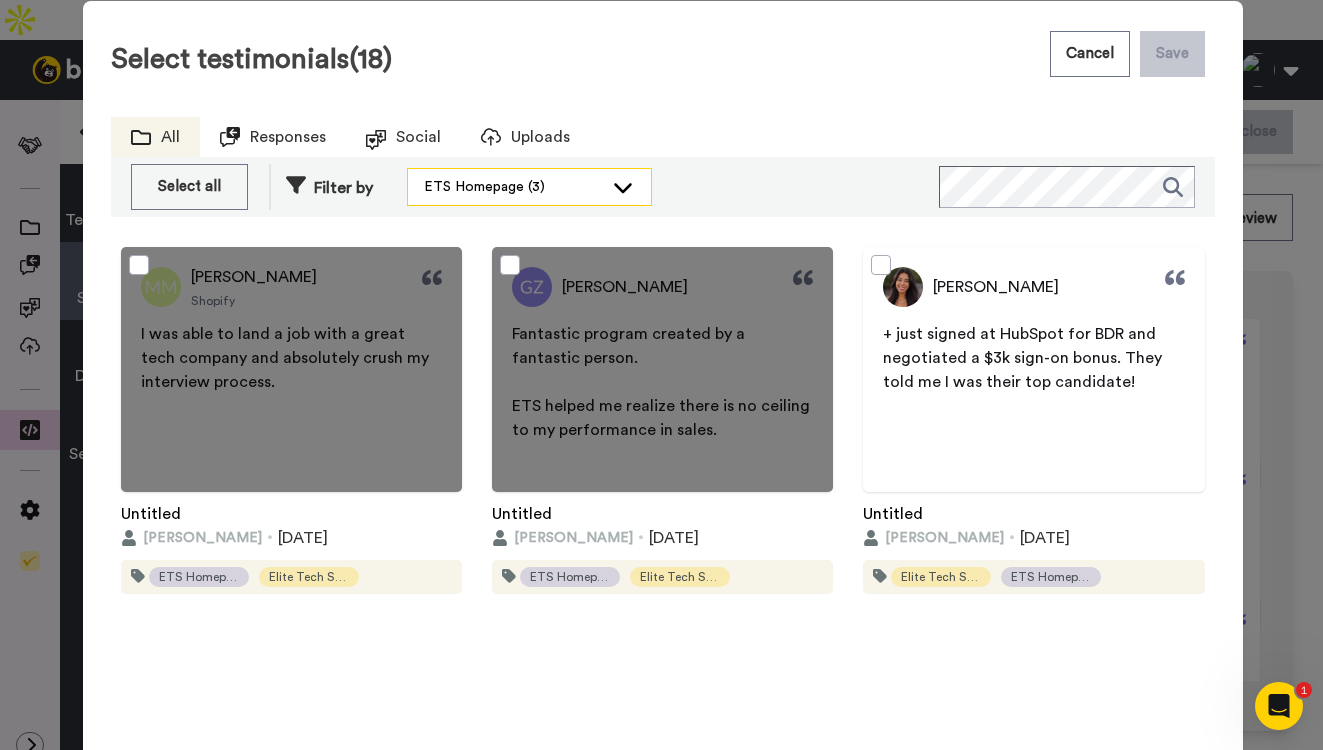 click on "ETS Homepage (3)" at bounding box center [513, 187] 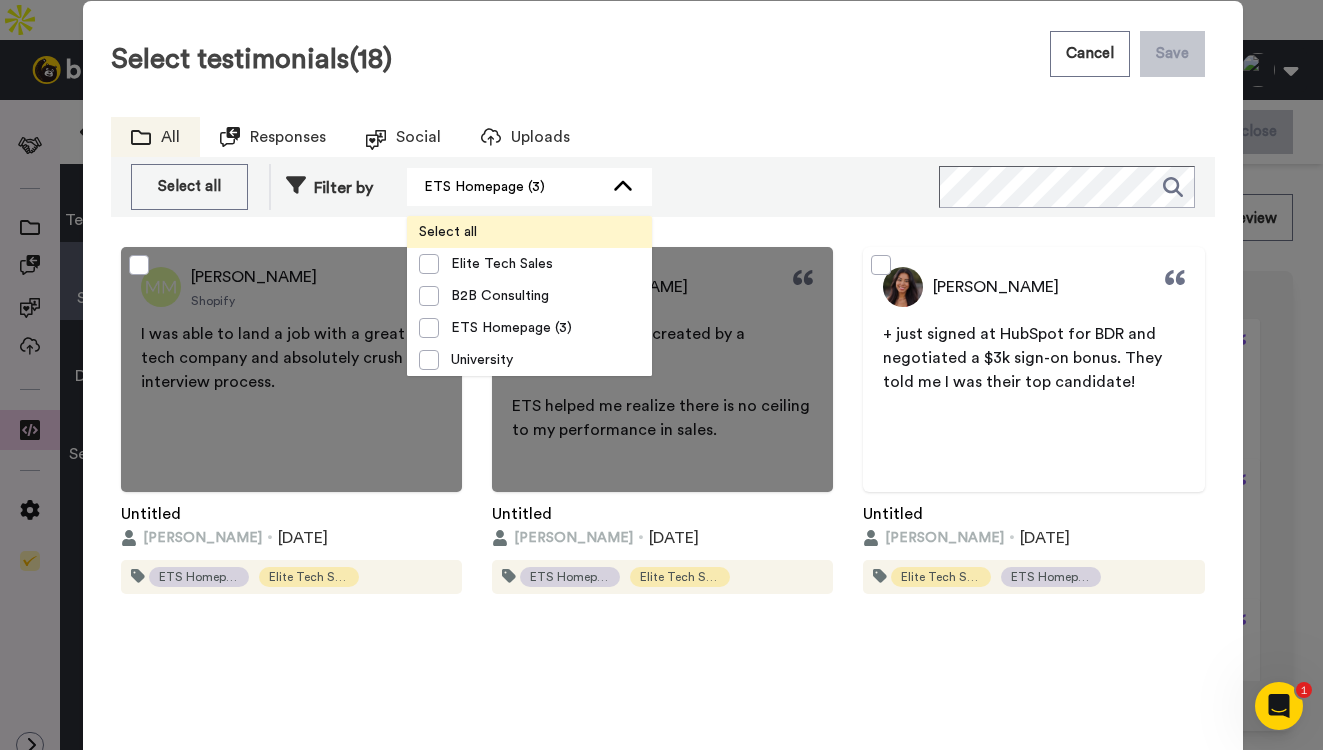 click on "Select all" at bounding box center [448, 232] 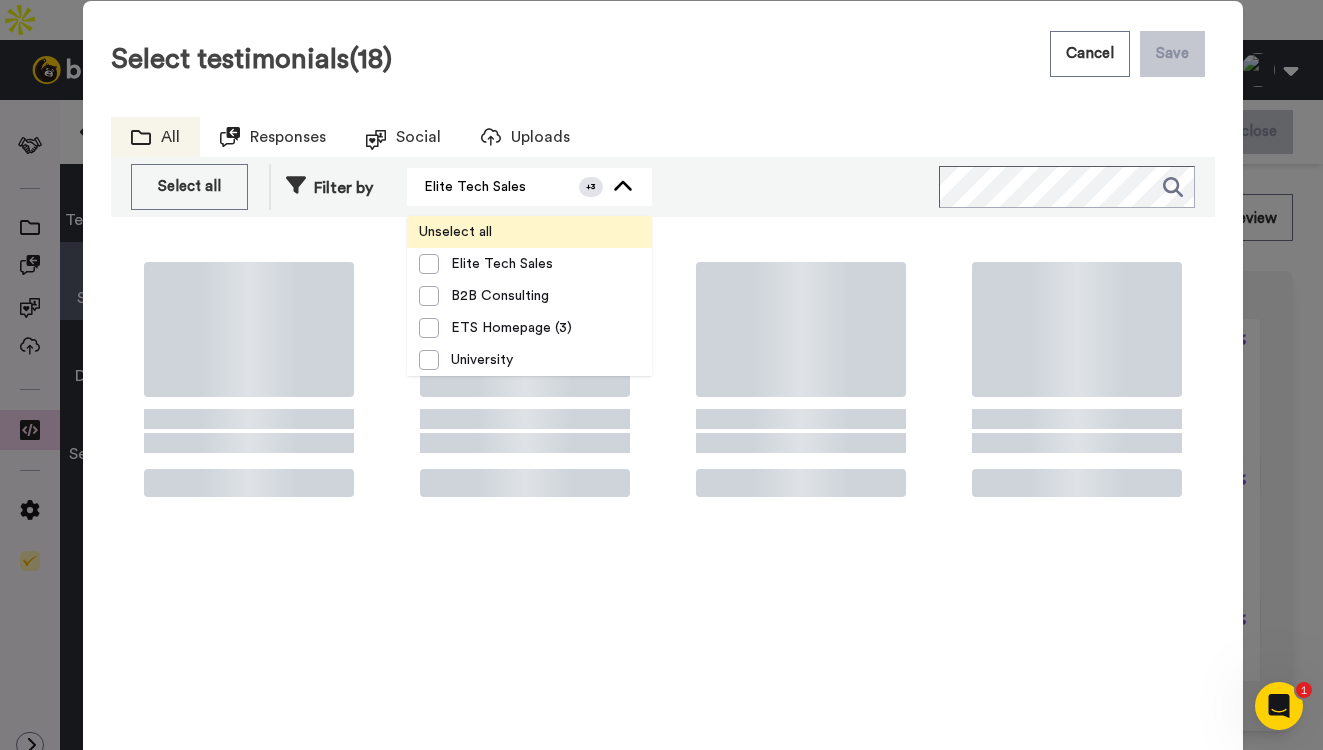 click on "Unselect all" at bounding box center (455, 232) 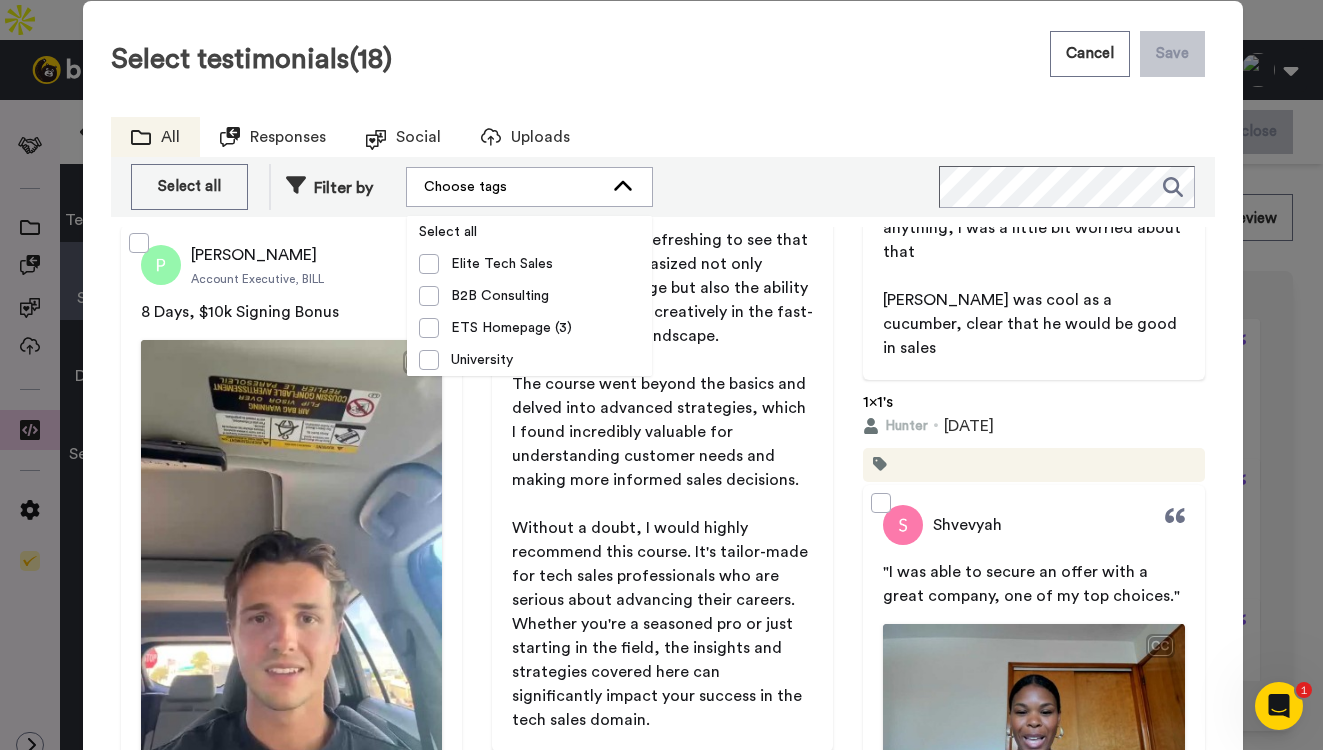 scroll, scrollTop: 2885, scrollLeft: 0, axis: vertical 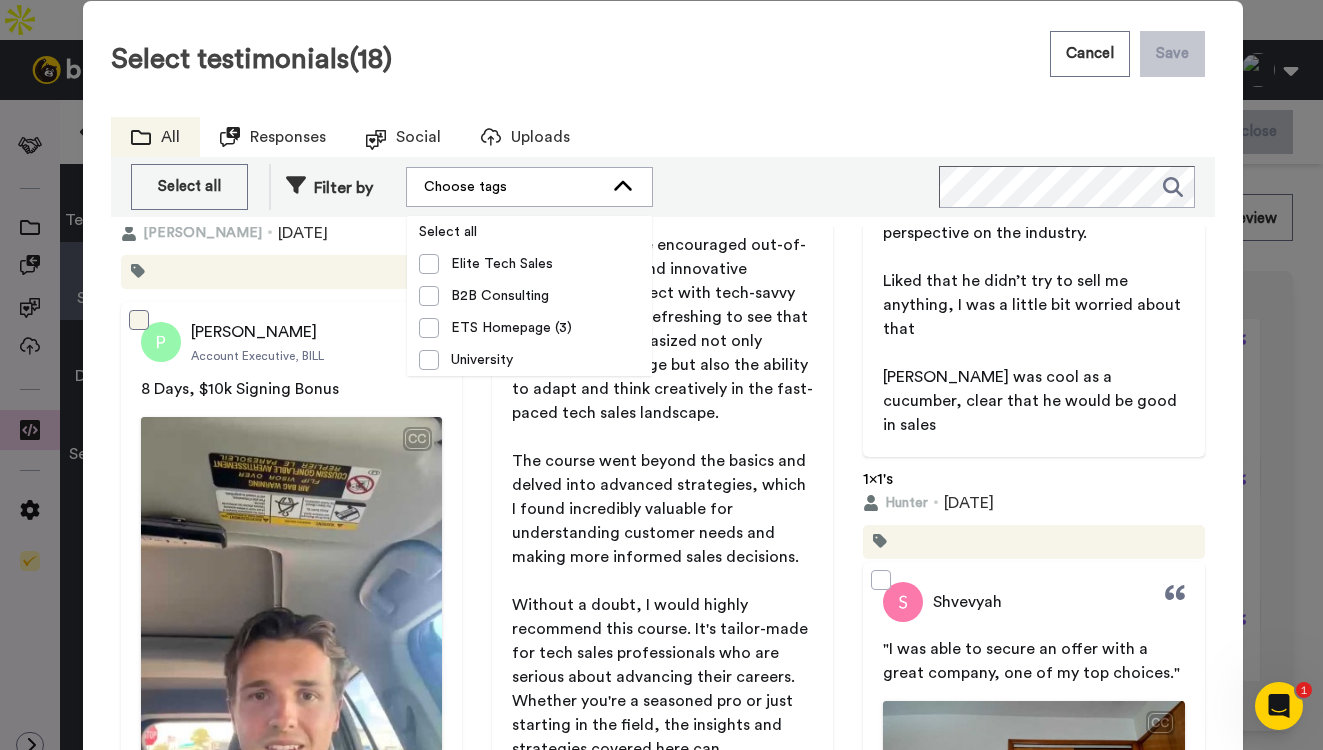 click at bounding box center [139, 320] 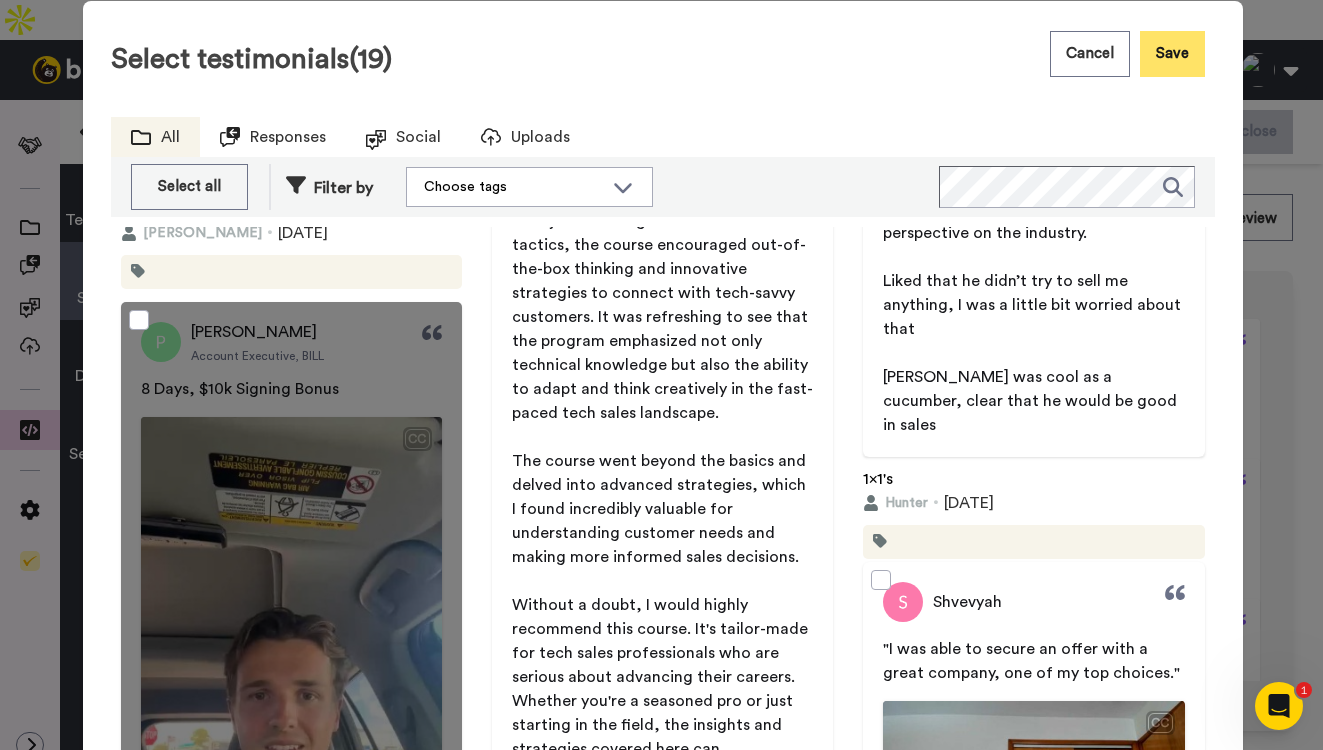click on "Save" at bounding box center [1172, 54] 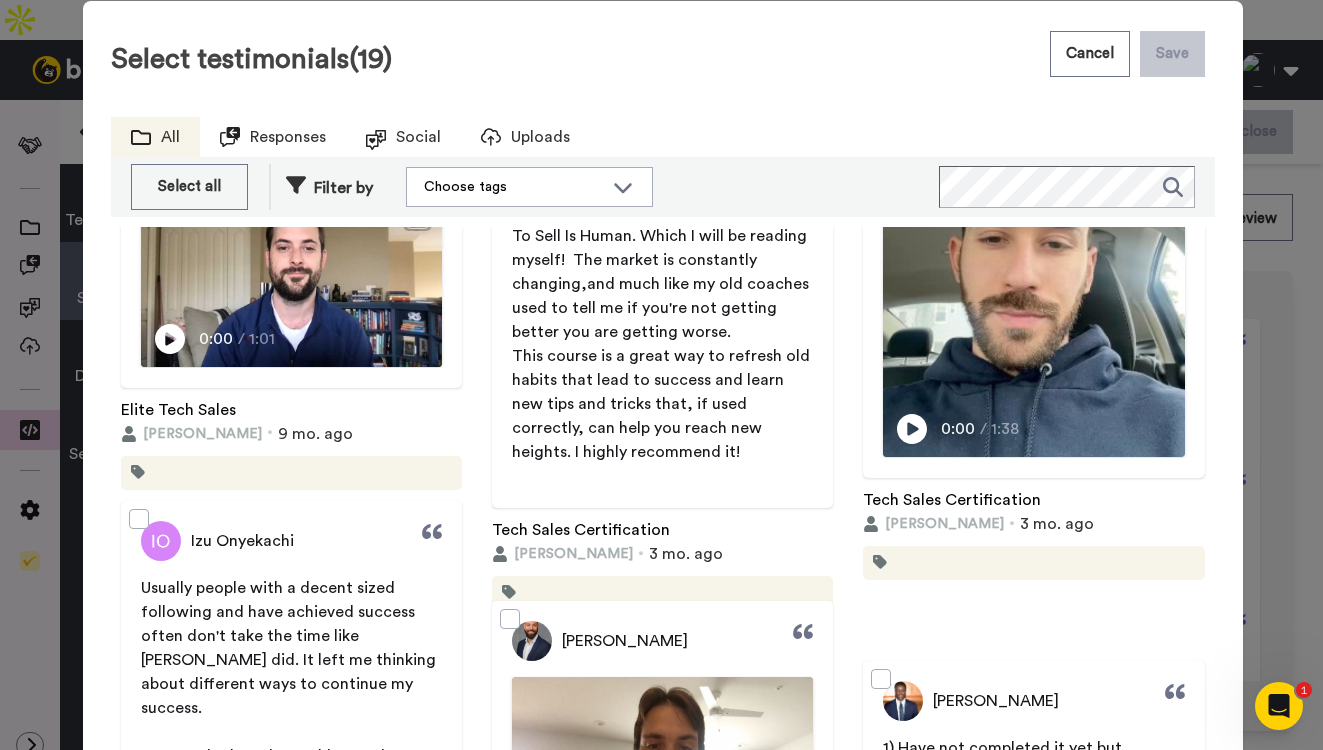 scroll, scrollTop: 800, scrollLeft: 0, axis: vertical 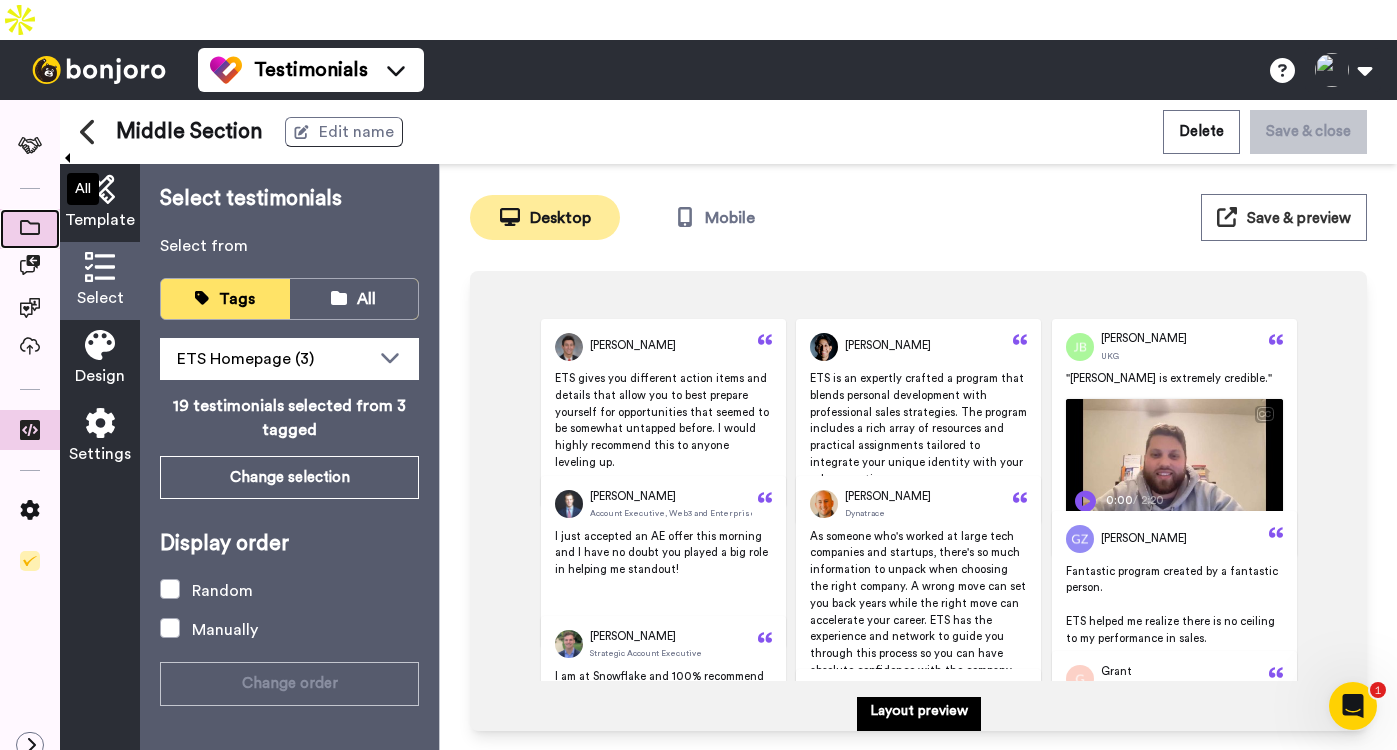 click at bounding box center (30, 229) 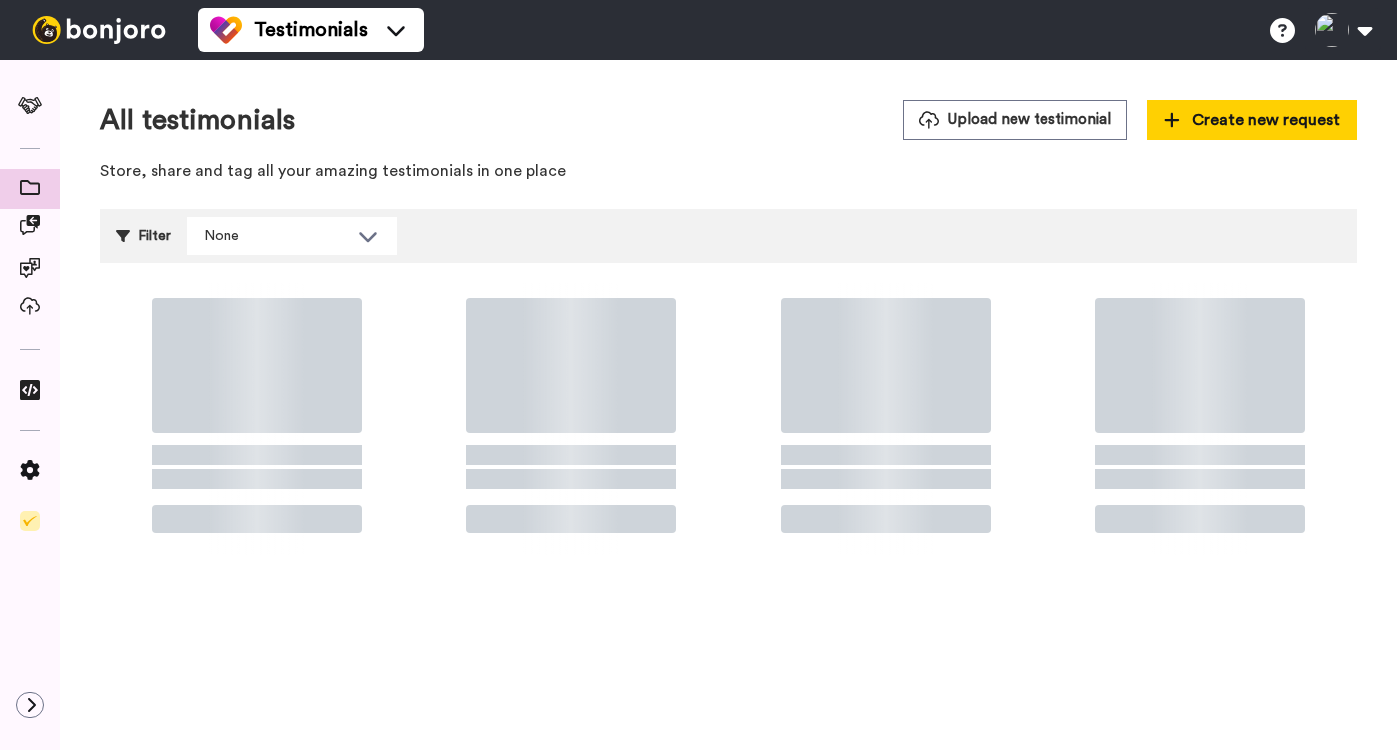 scroll, scrollTop: 0, scrollLeft: 0, axis: both 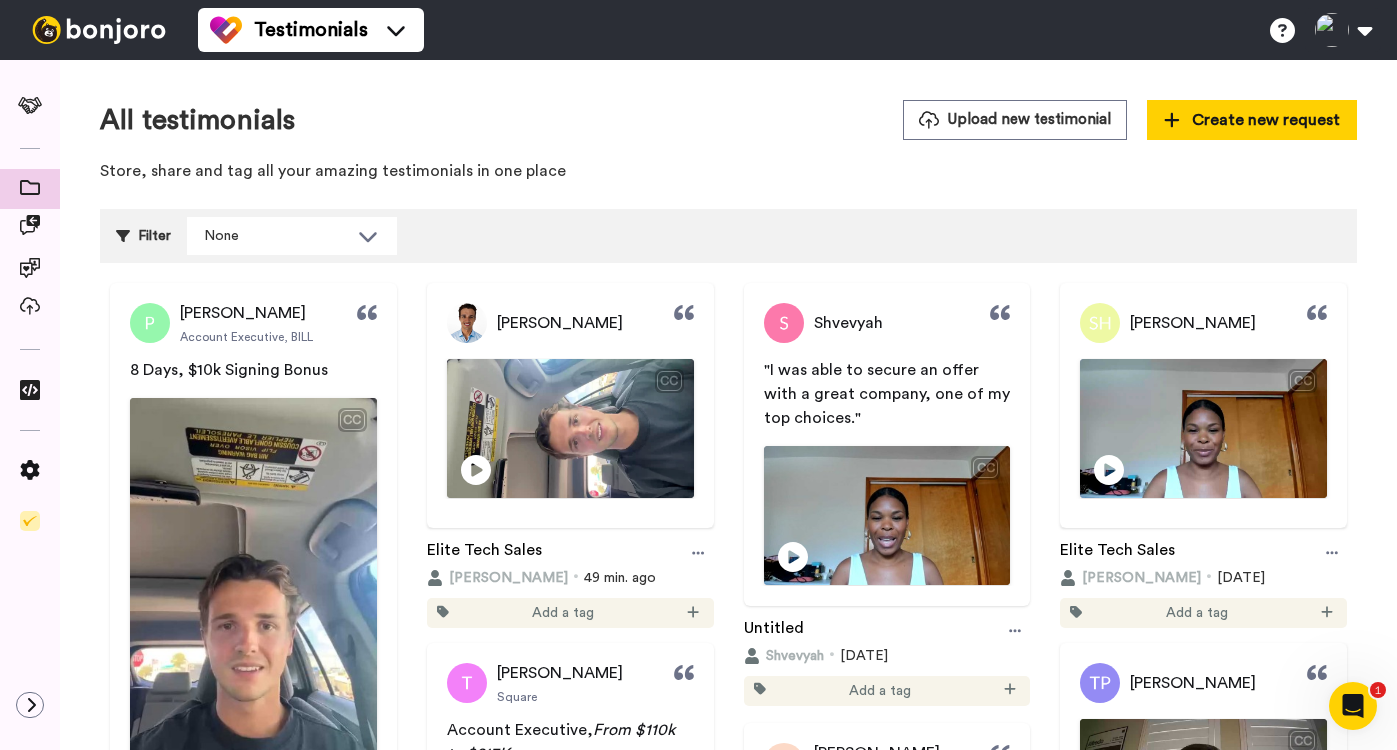 click 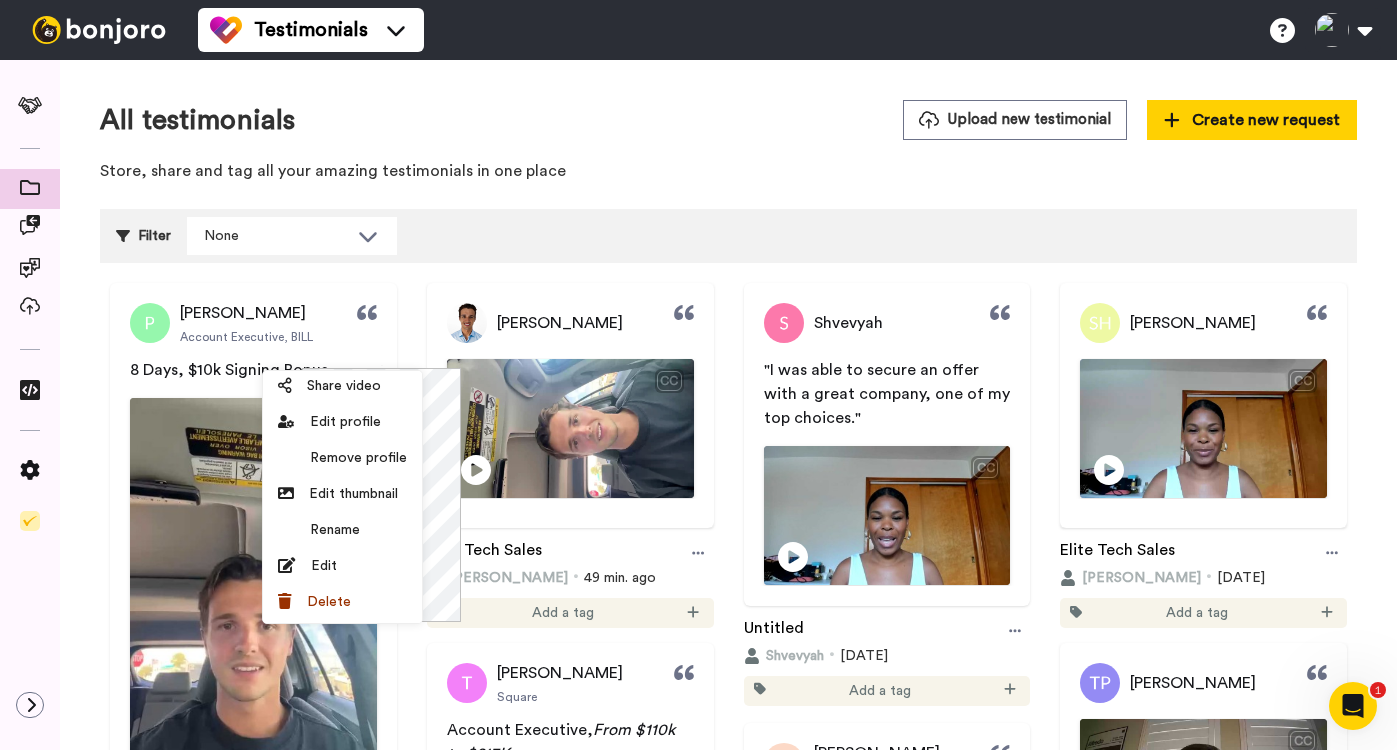 scroll, scrollTop: 241, scrollLeft: 0, axis: vertical 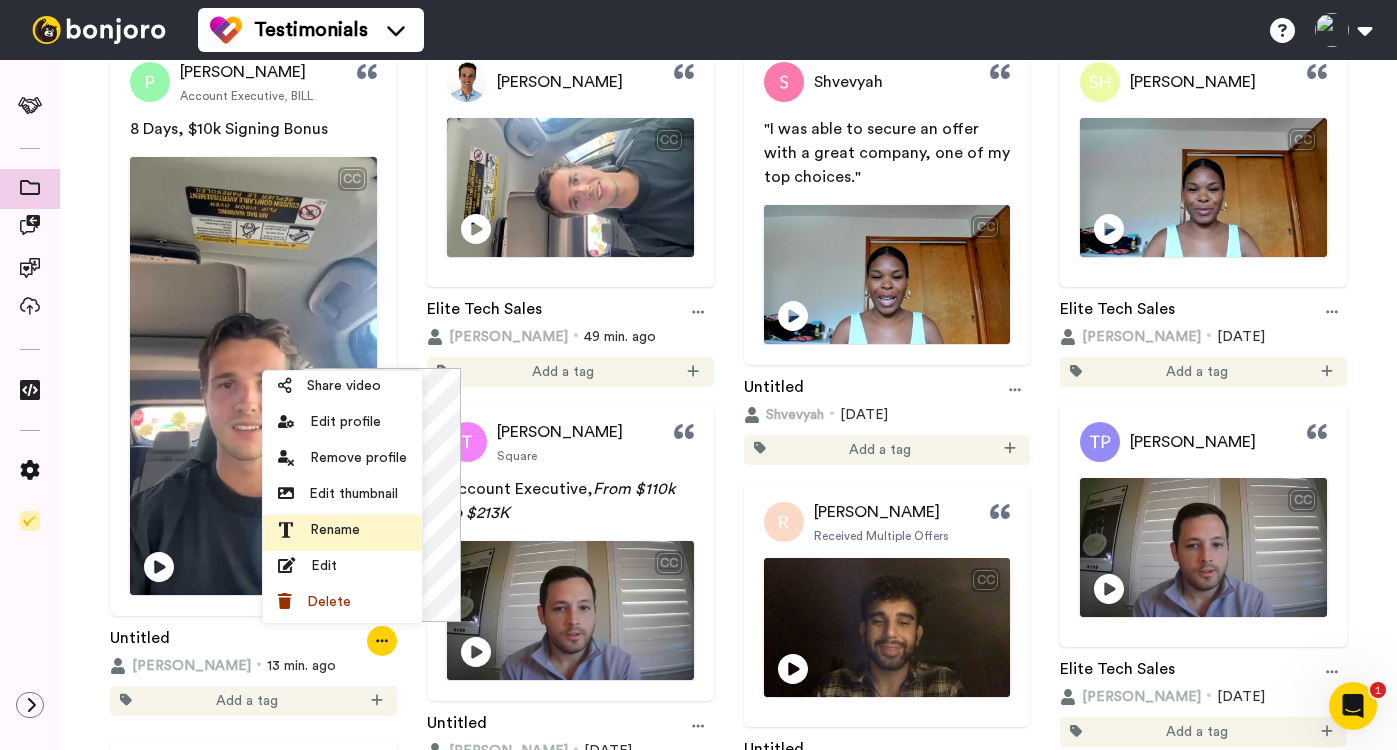 click on "Rename" at bounding box center [342, 530] 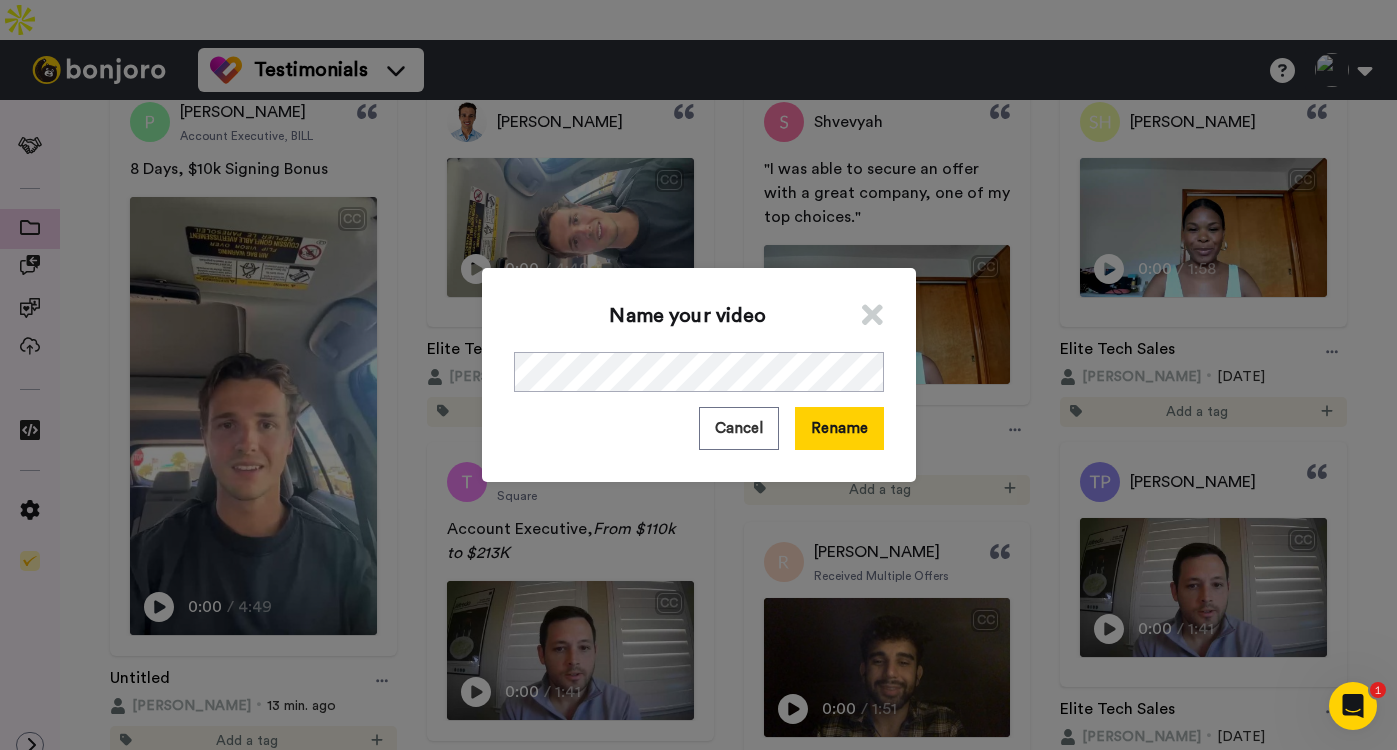click at bounding box center (872, 315) 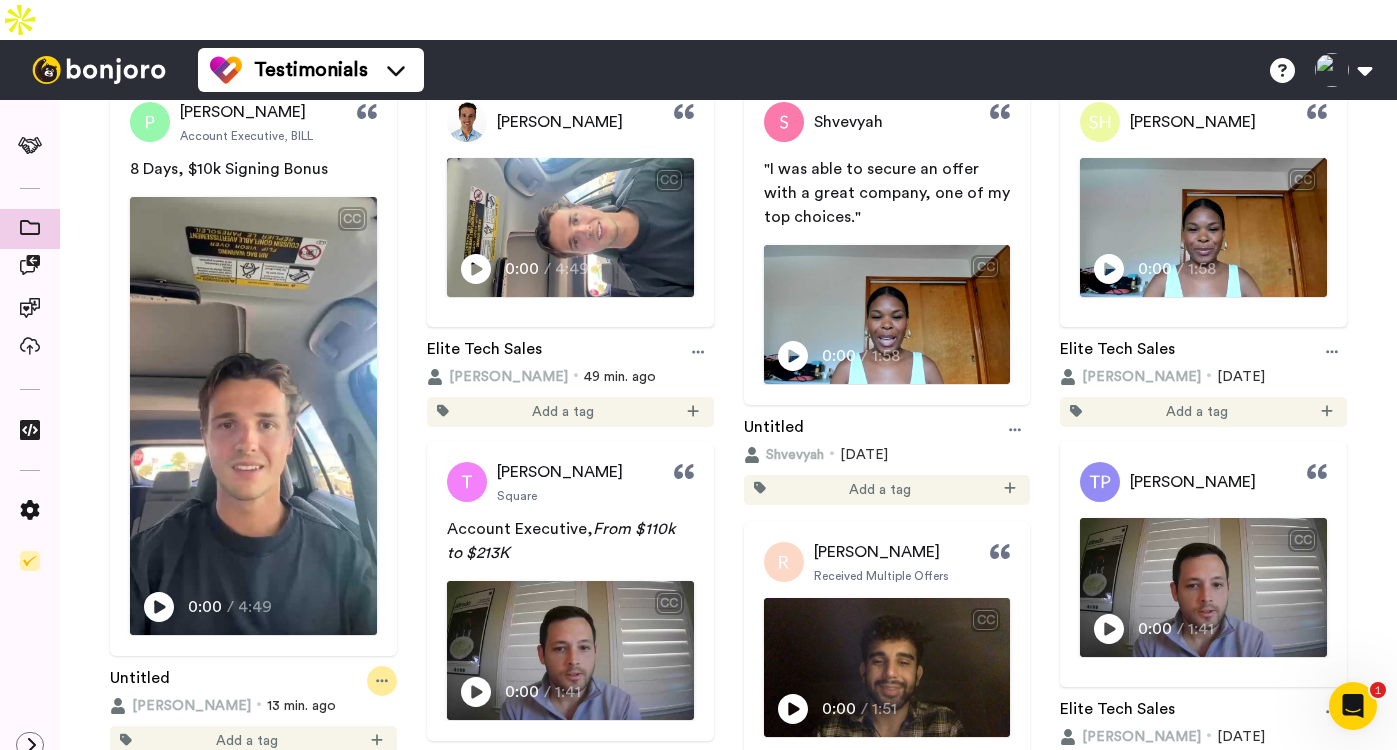 click 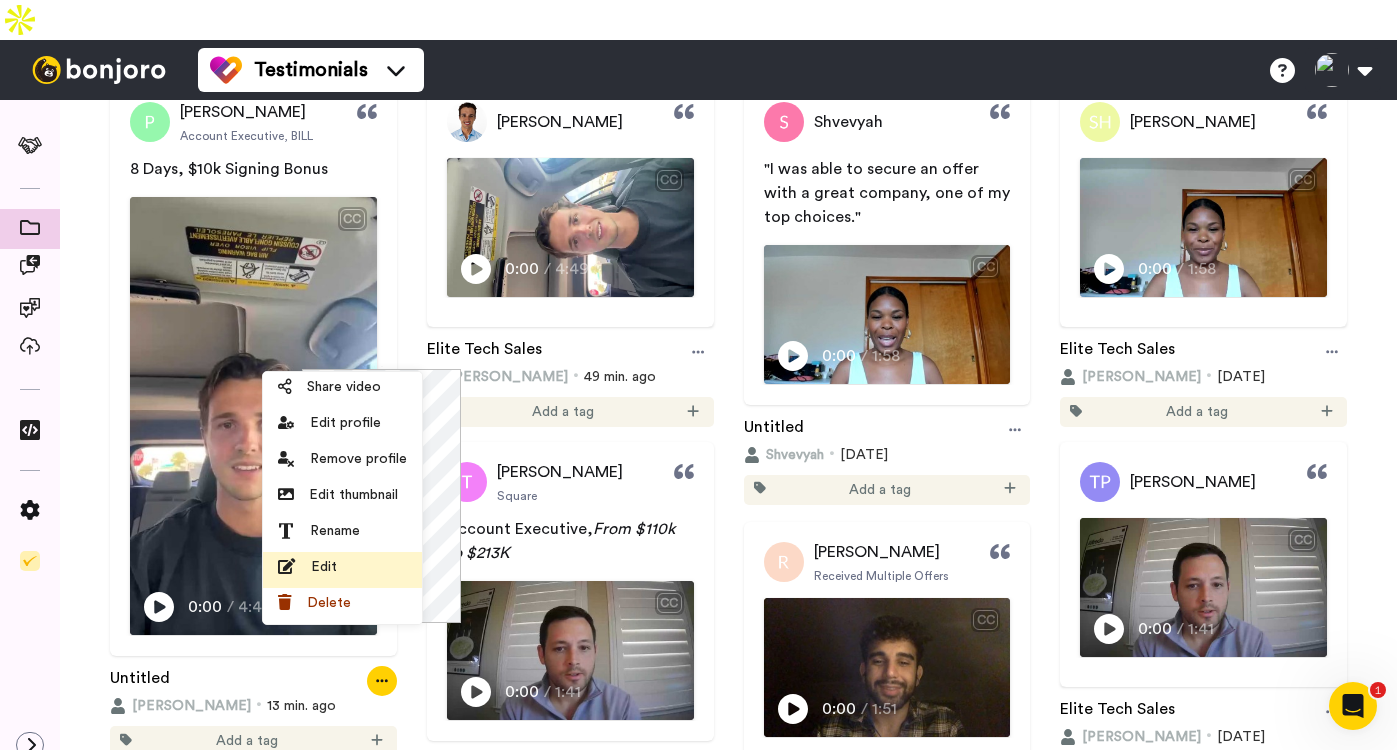 click on "Edit" at bounding box center [342, 567] 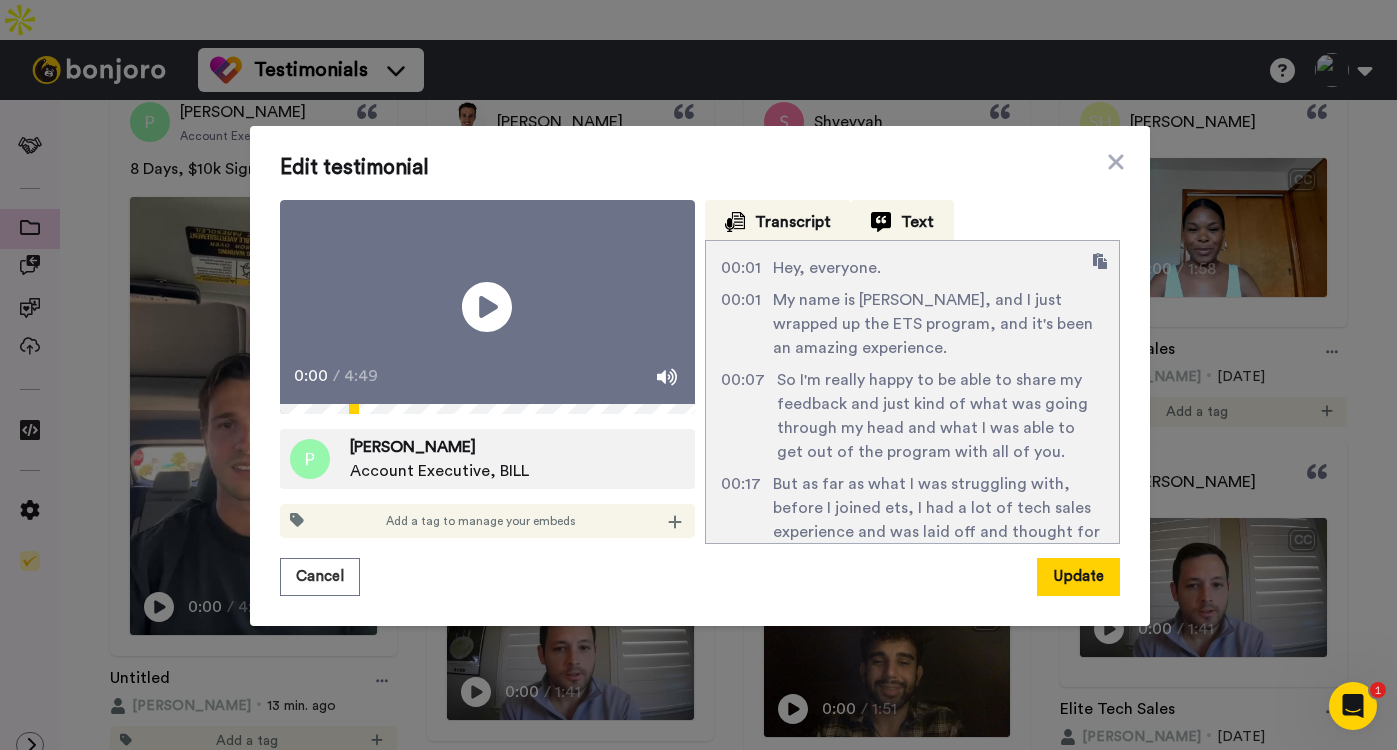 click on "Text" at bounding box center (778, 220) 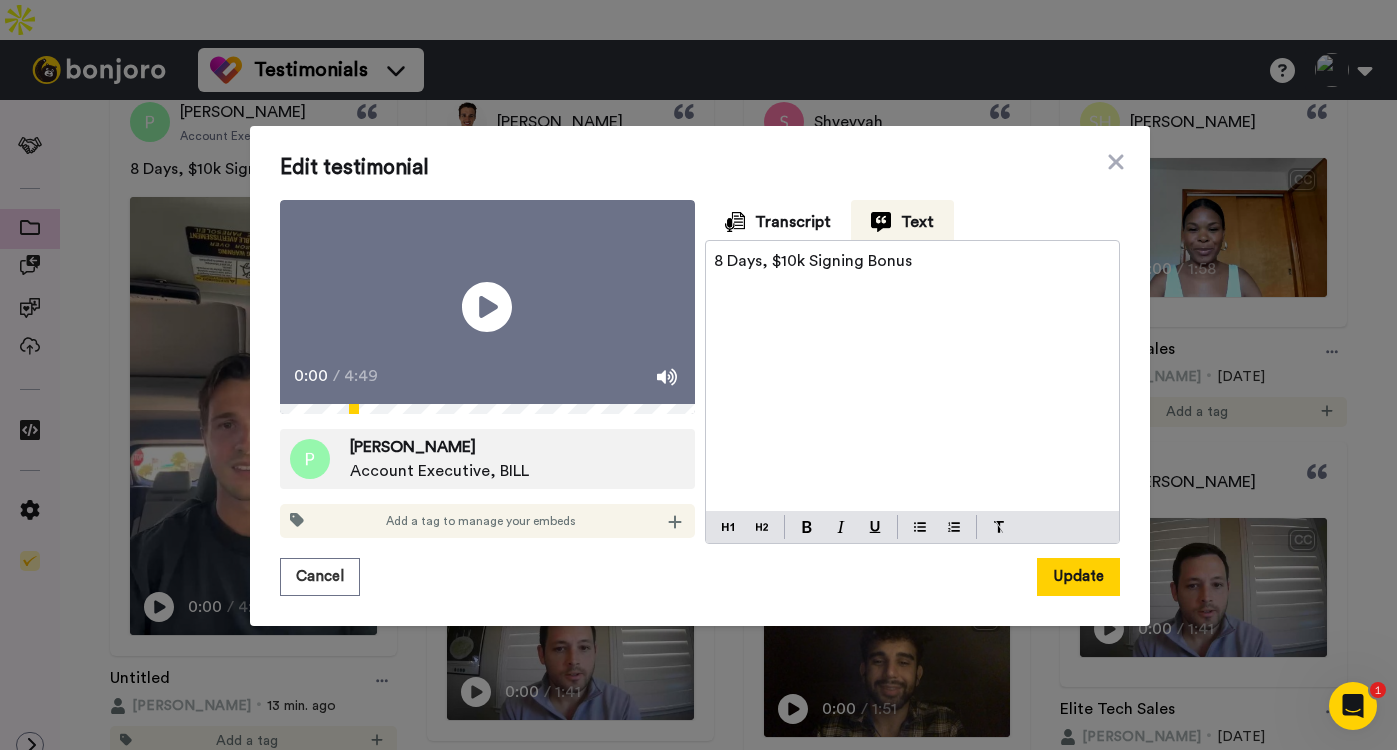 click on "8 Days, $10k Signing Bonus" at bounding box center (912, 261) 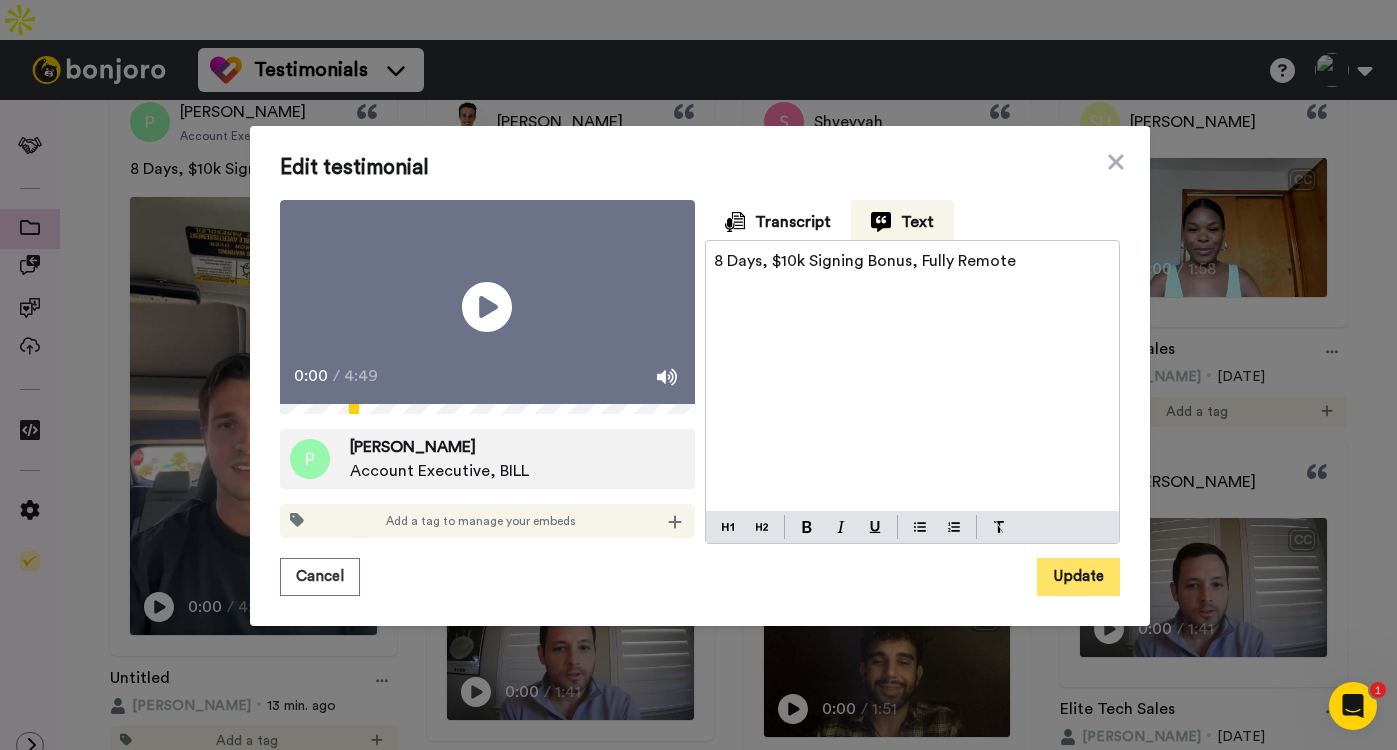 click on "Update" at bounding box center [1078, 577] 